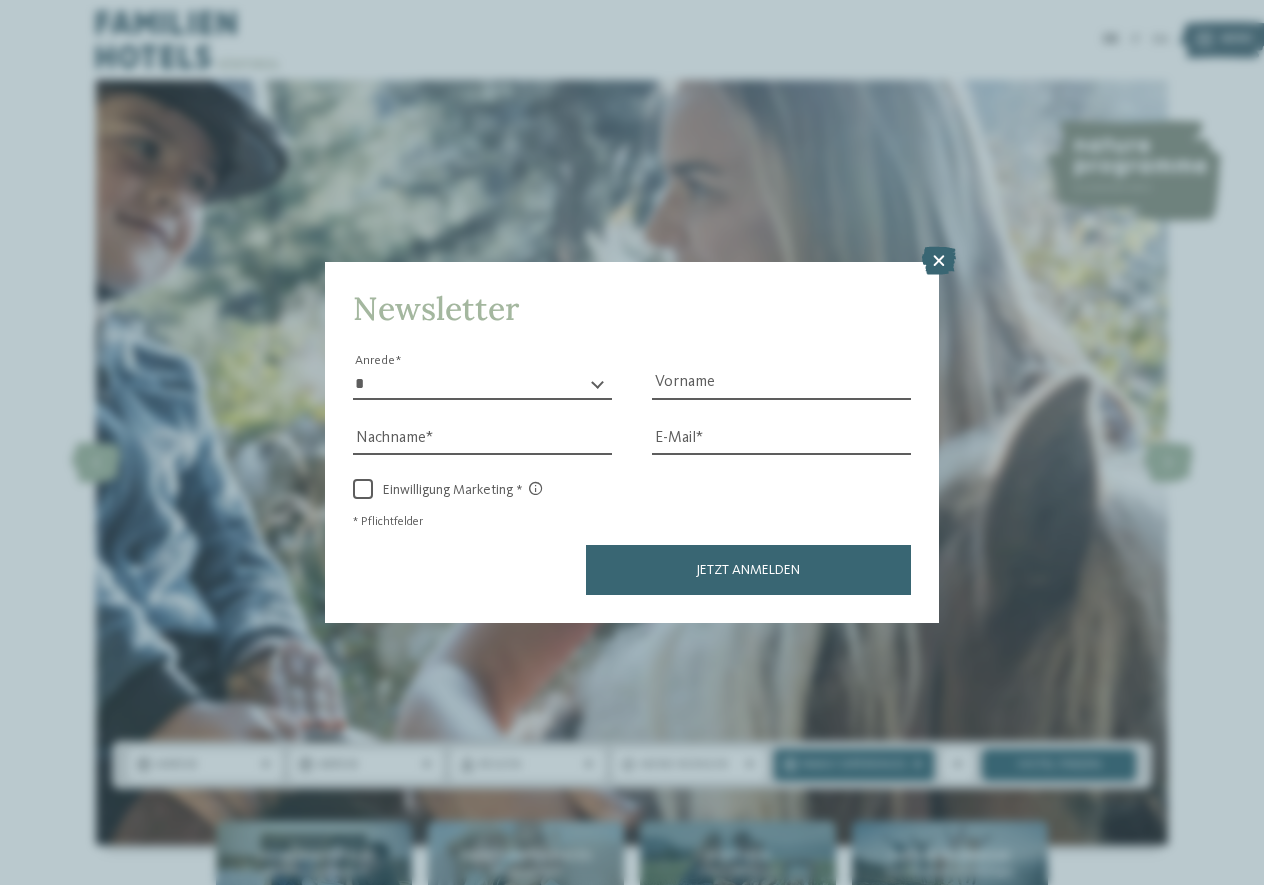 scroll, scrollTop: 0, scrollLeft: 0, axis: both 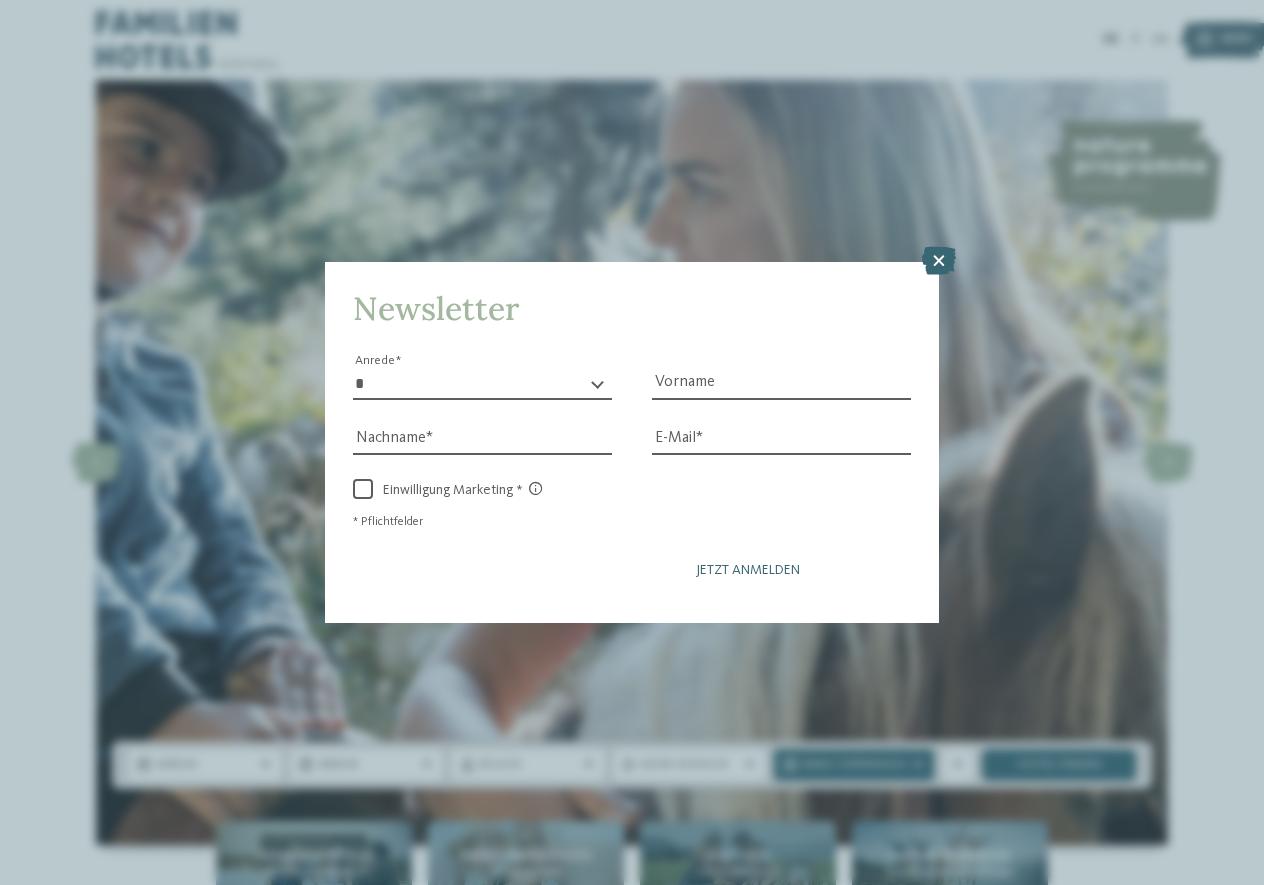 click on "Jetzt anmelden" at bounding box center (748, 570) 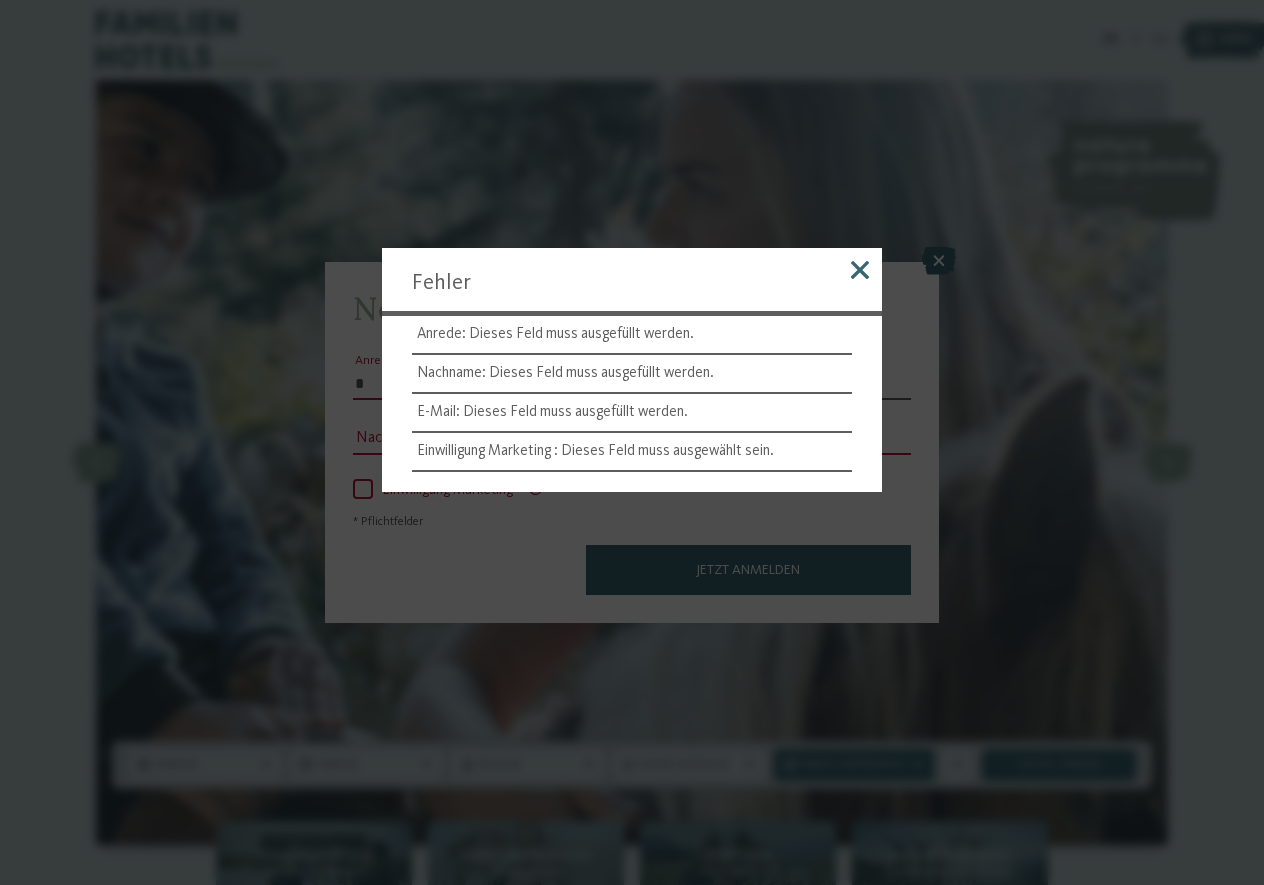 click at bounding box center [860, 270] 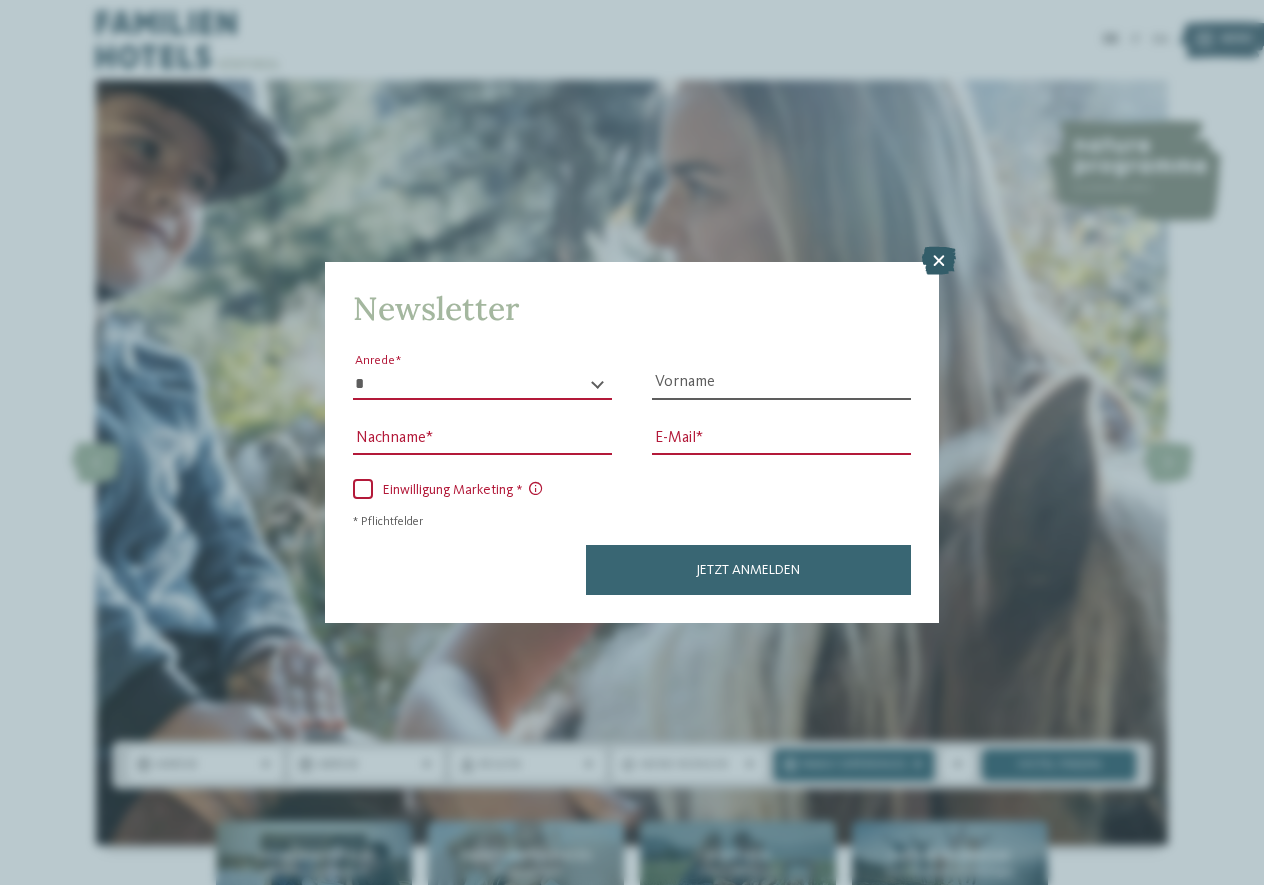 click at bounding box center (939, 261) 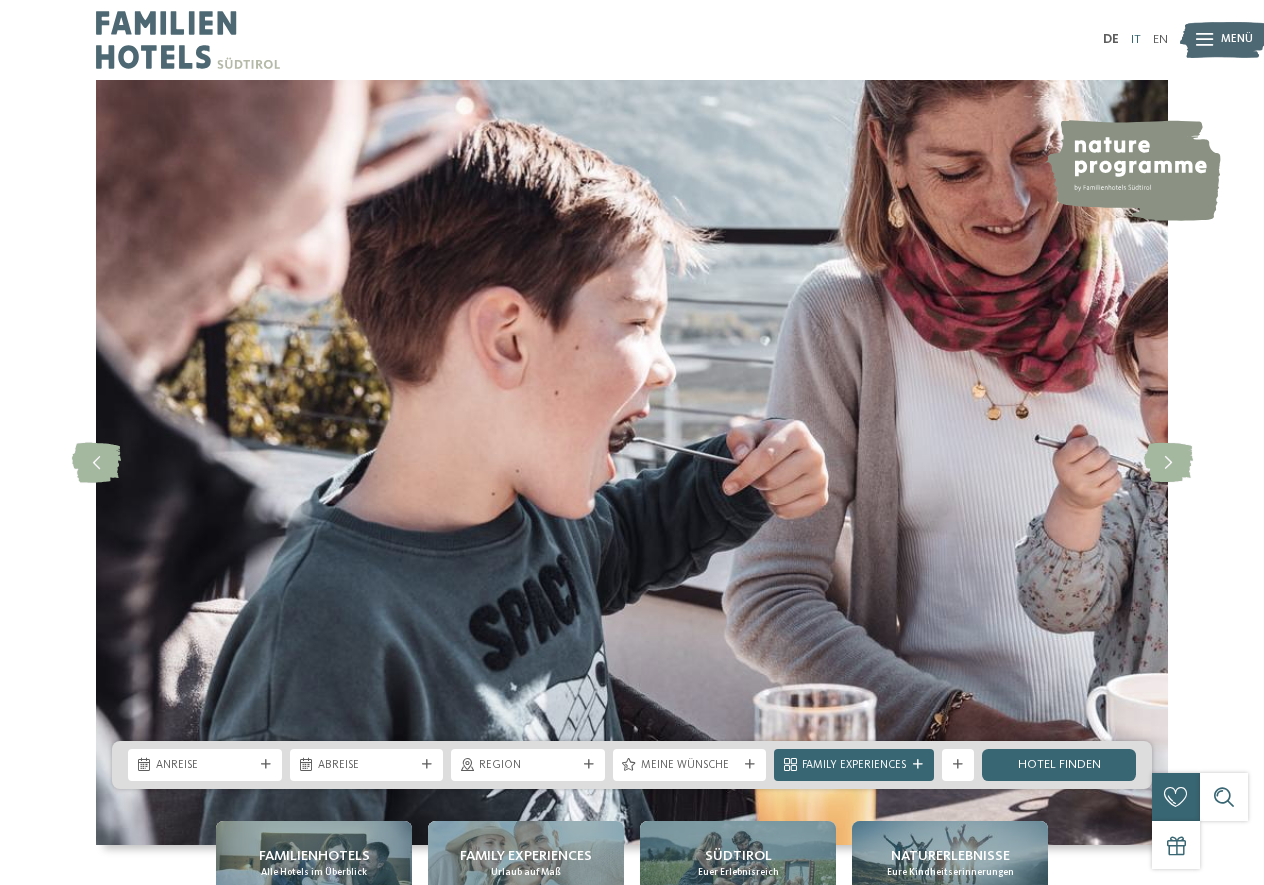 click on "IT" at bounding box center (1136, 39) 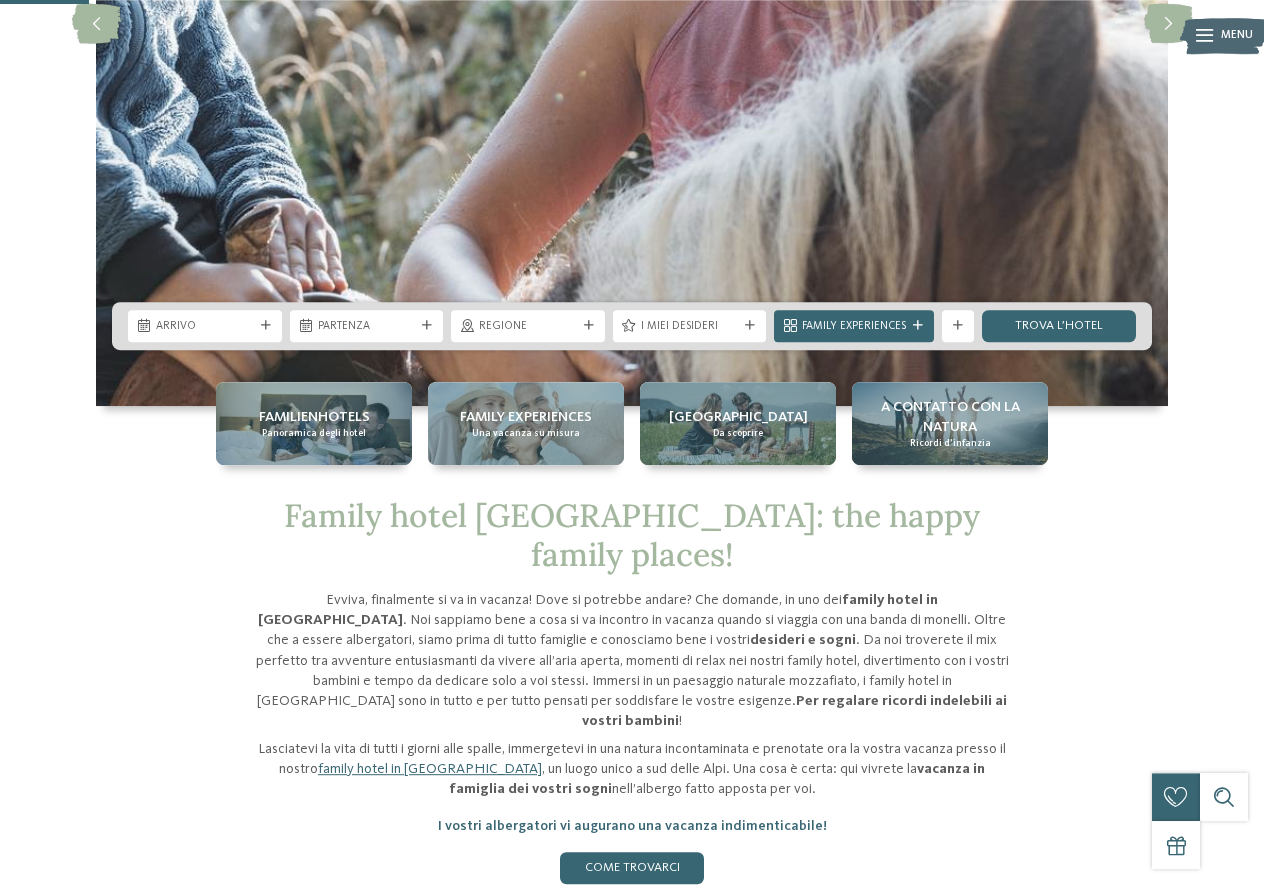 scroll, scrollTop: 510, scrollLeft: 0, axis: vertical 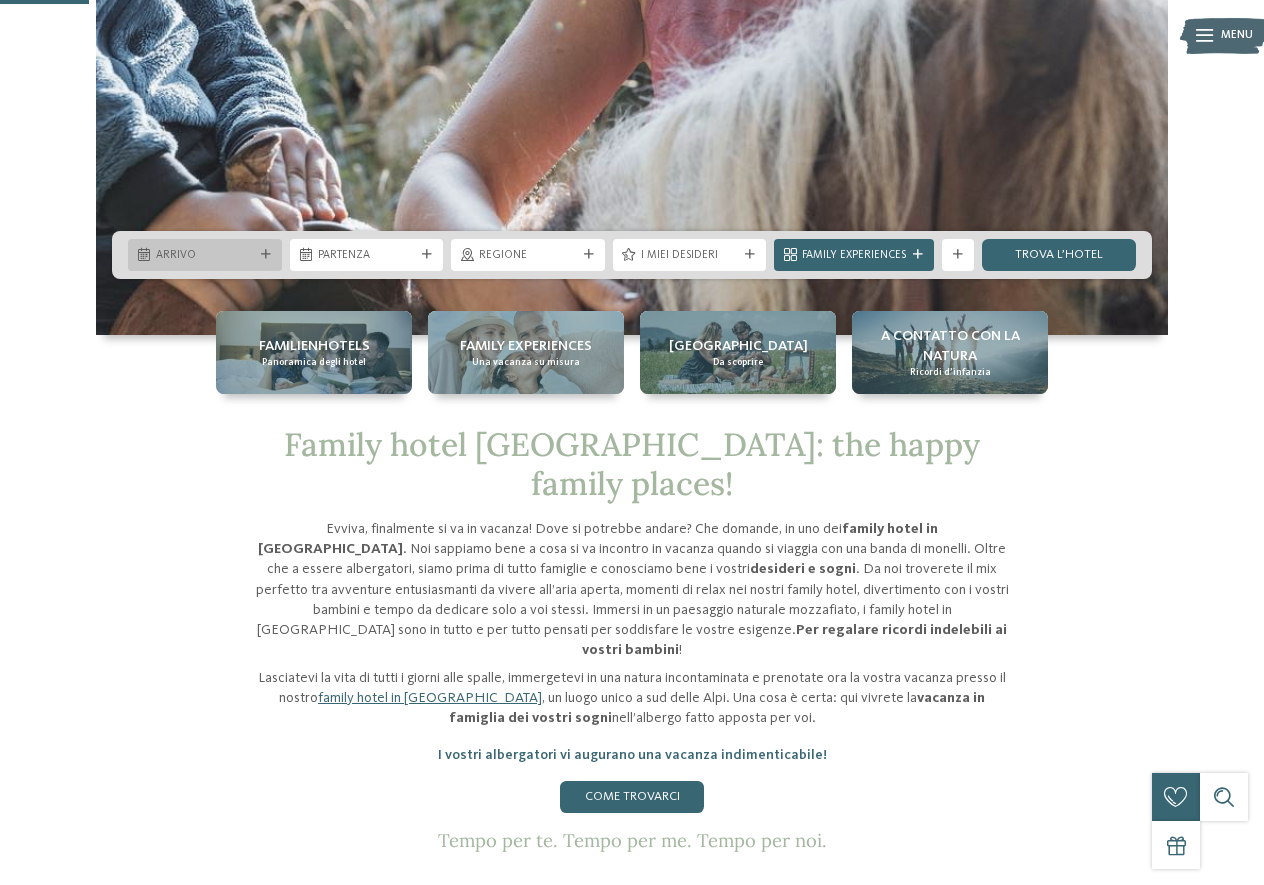 click on "Arrivo" at bounding box center (205, 256) 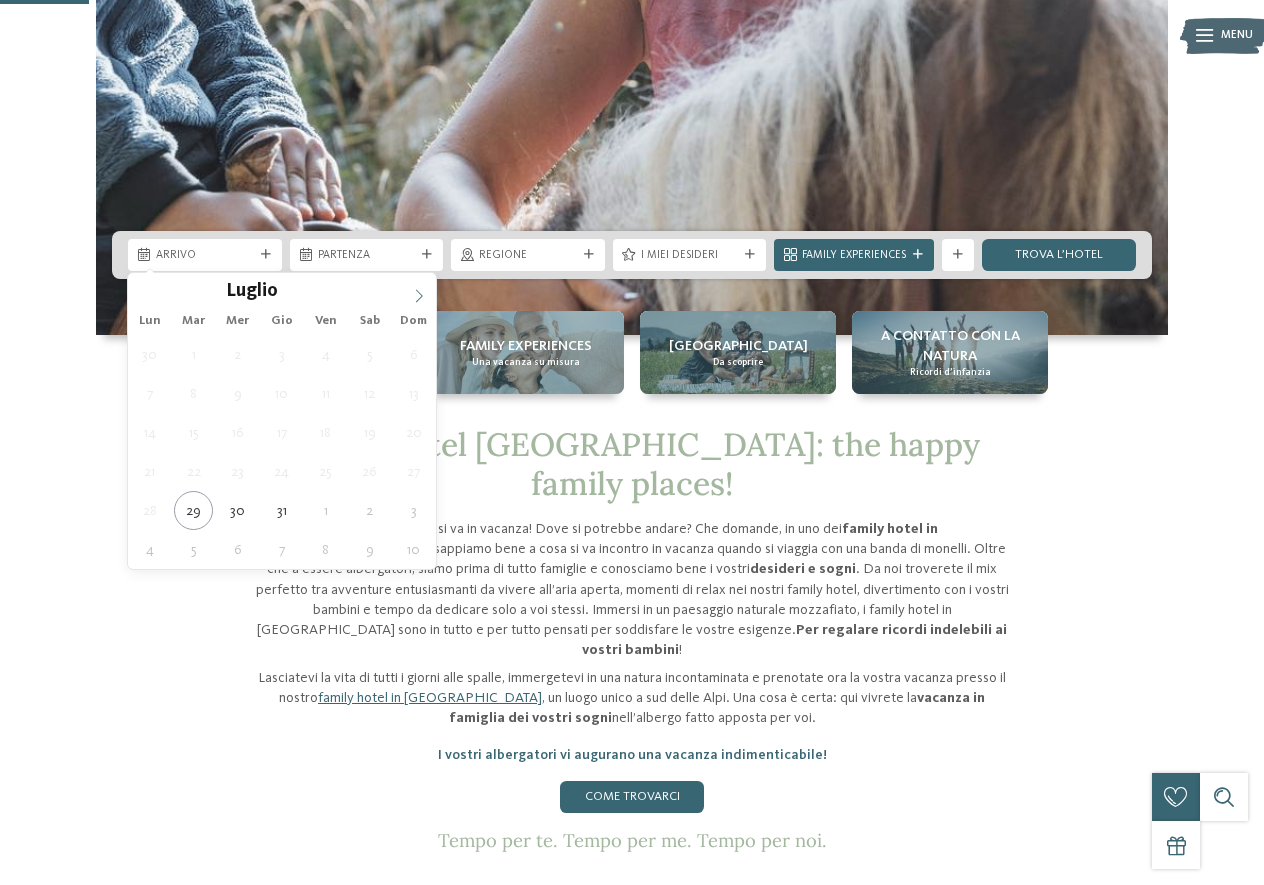 click 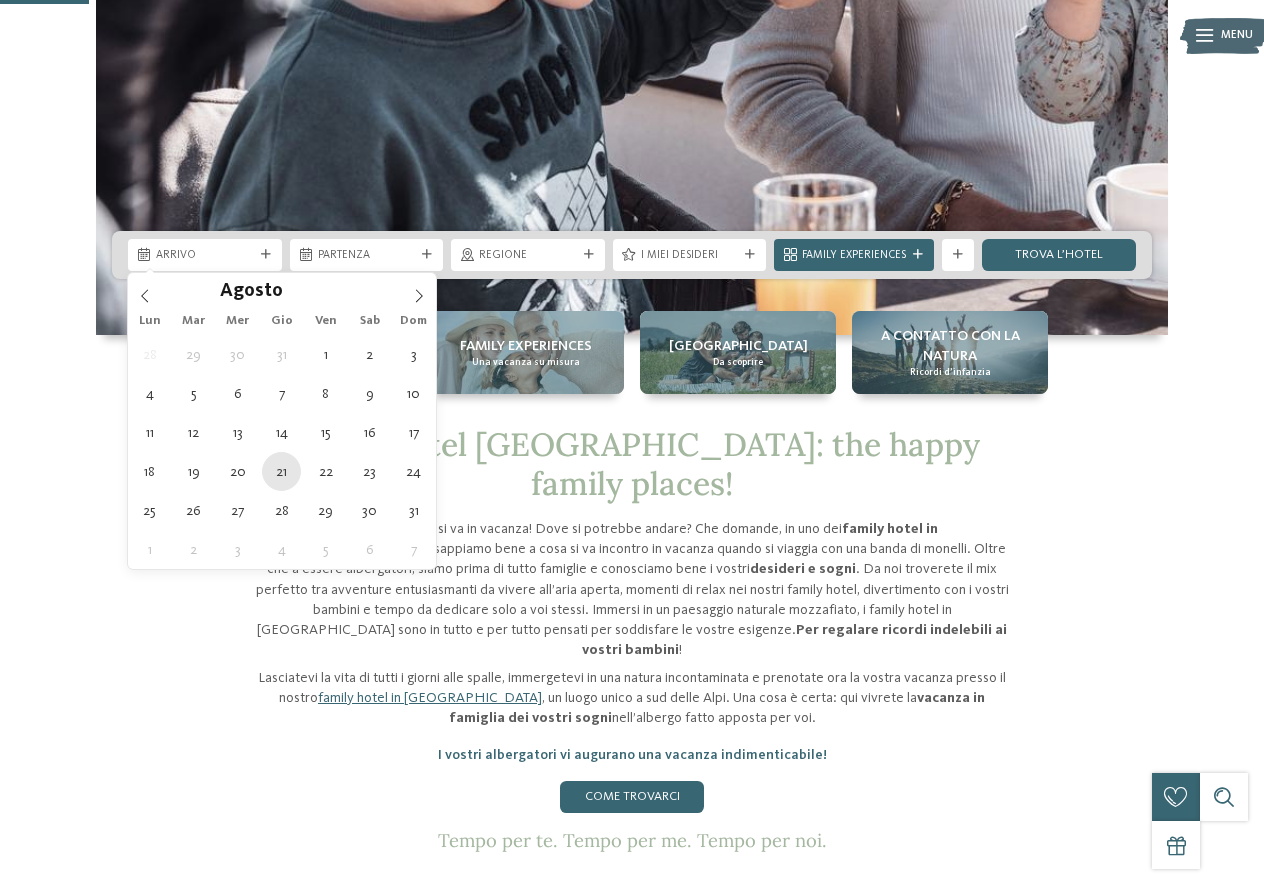 type on "21.08.2025" 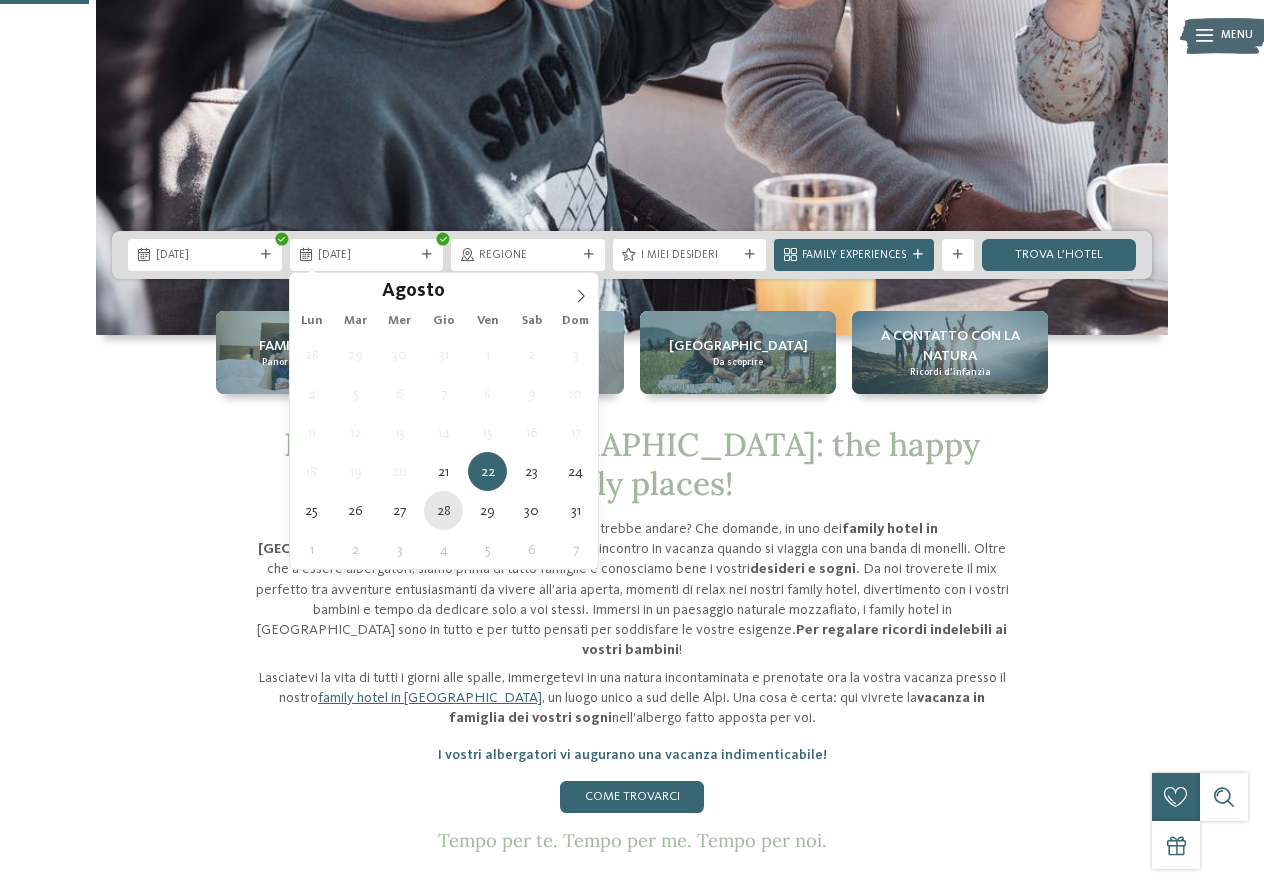 type on "28.08.2025" 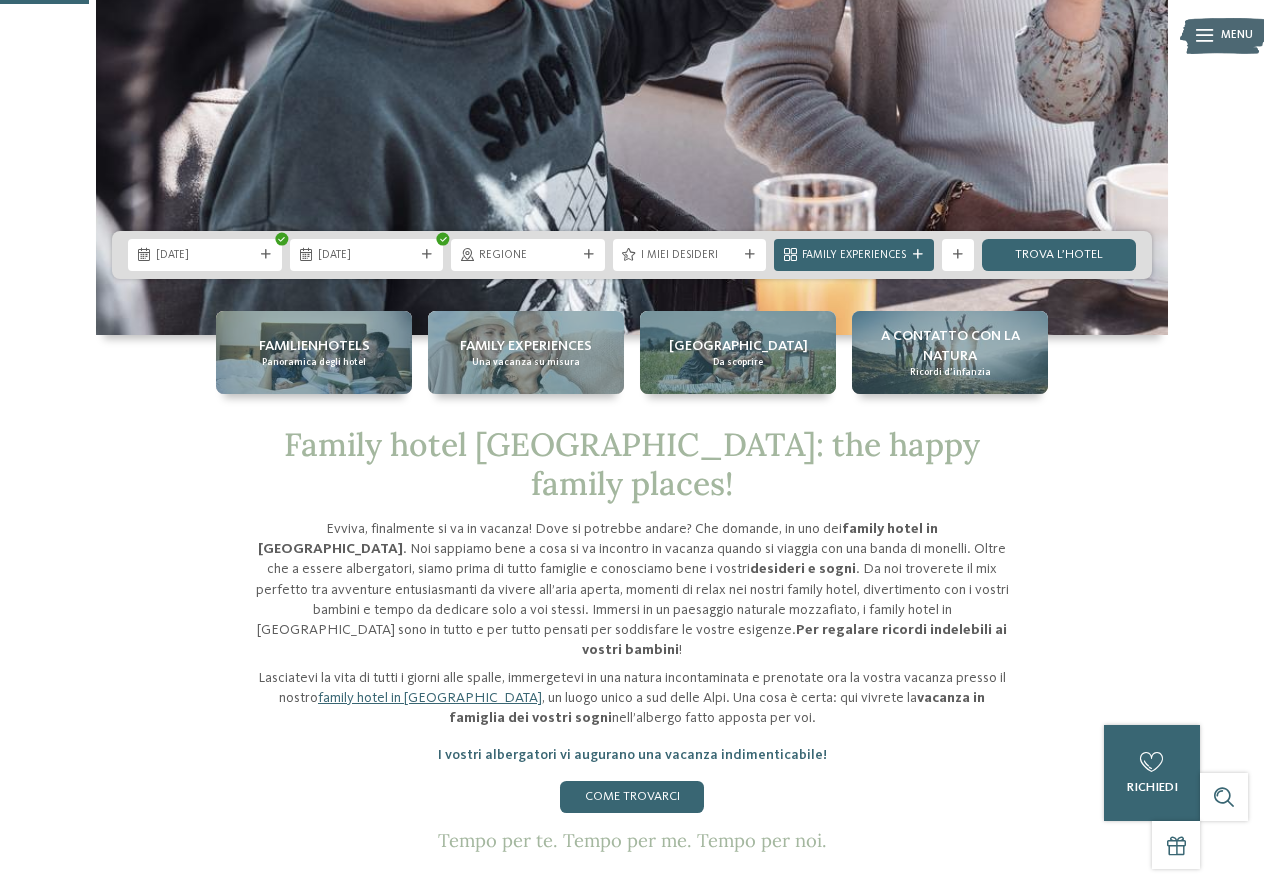 click on "I miei desideri" at bounding box center (690, 255) 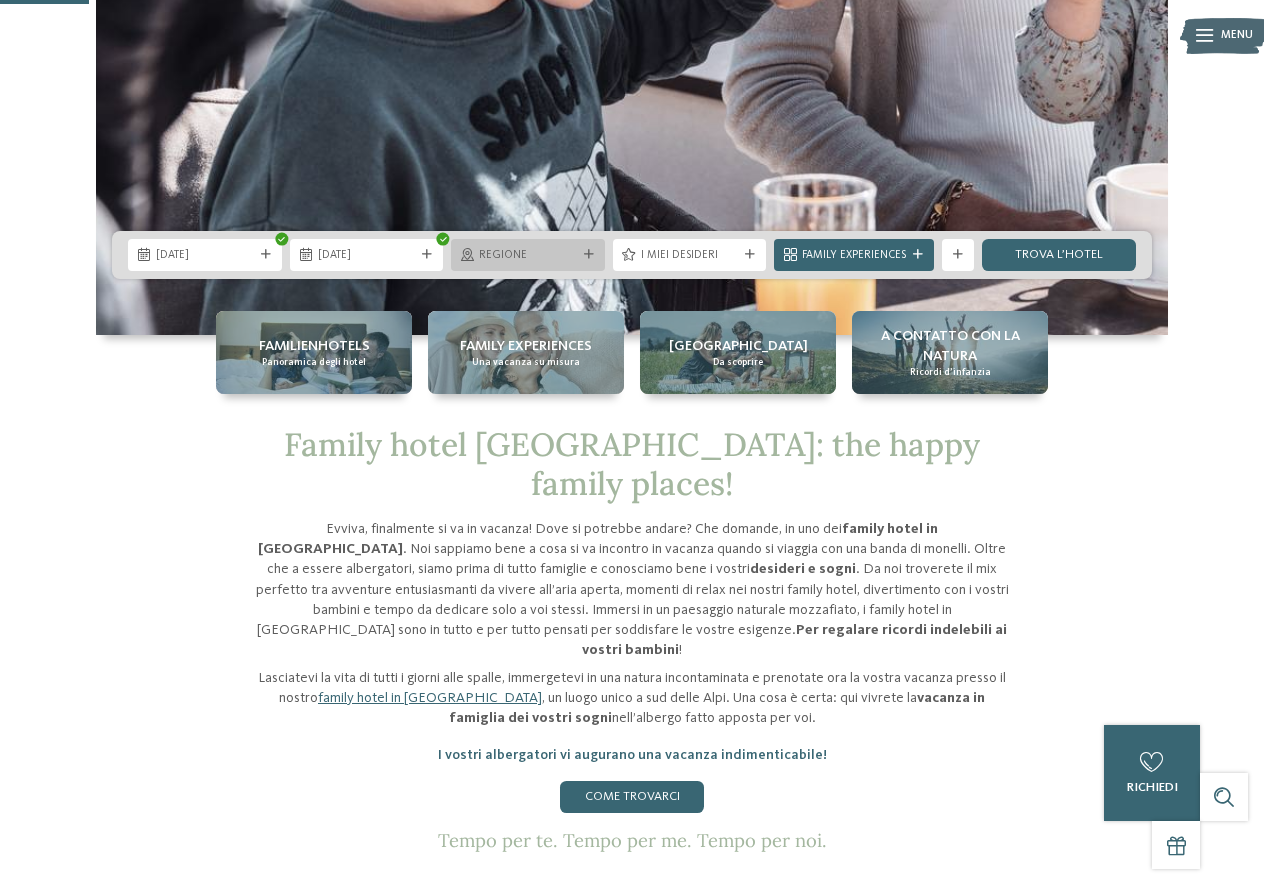click at bounding box center [589, 255] 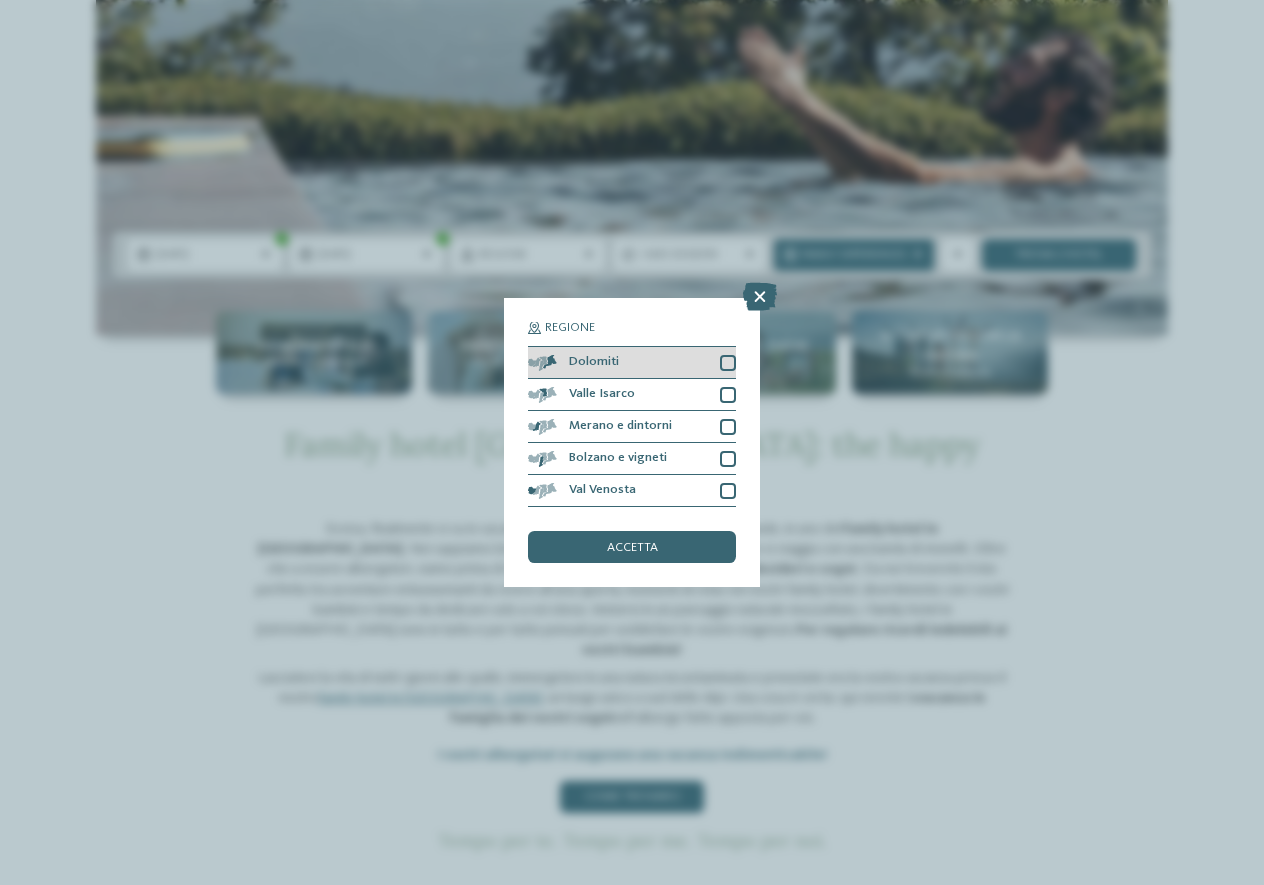 click on "Dolomiti" at bounding box center (632, 363) 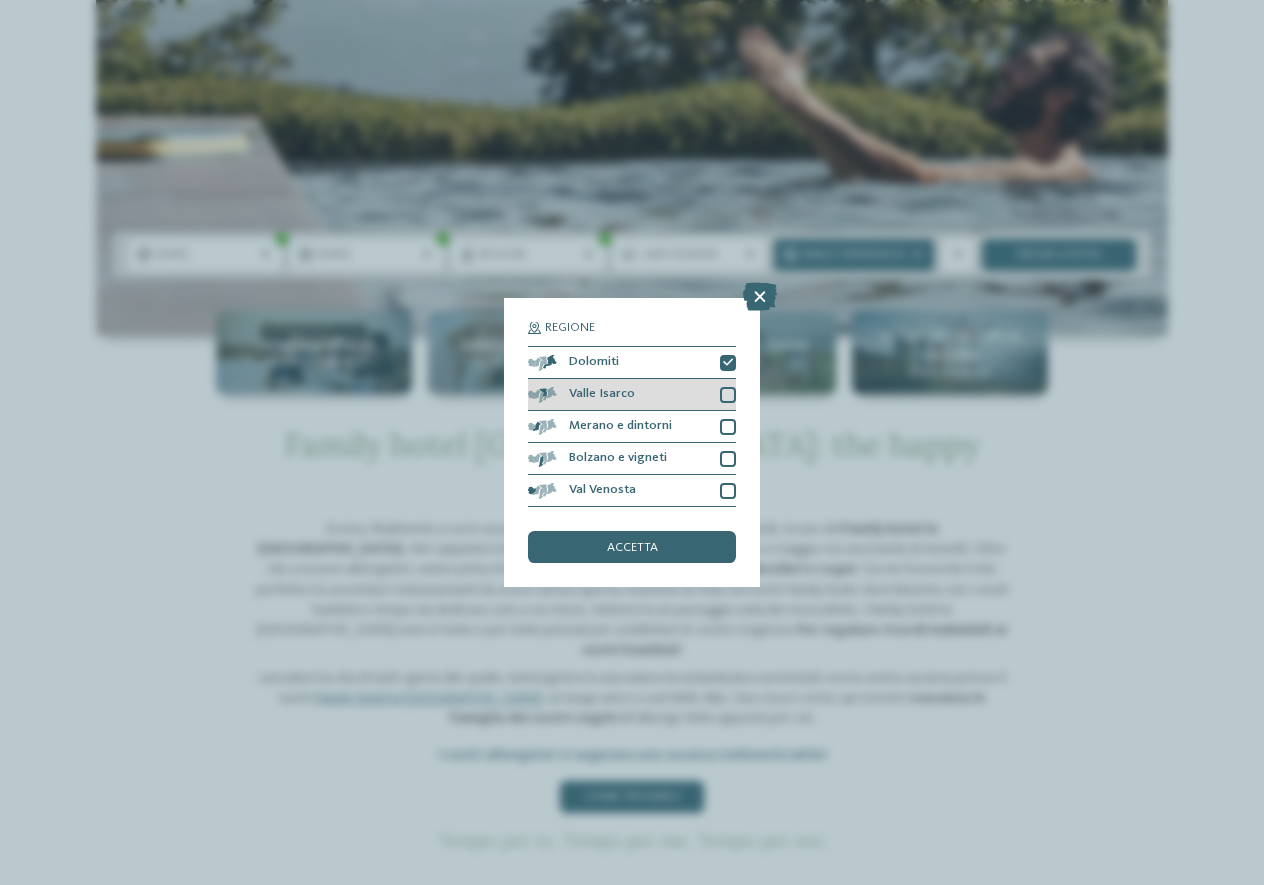 click on "Valle Isarco" at bounding box center (632, 395) 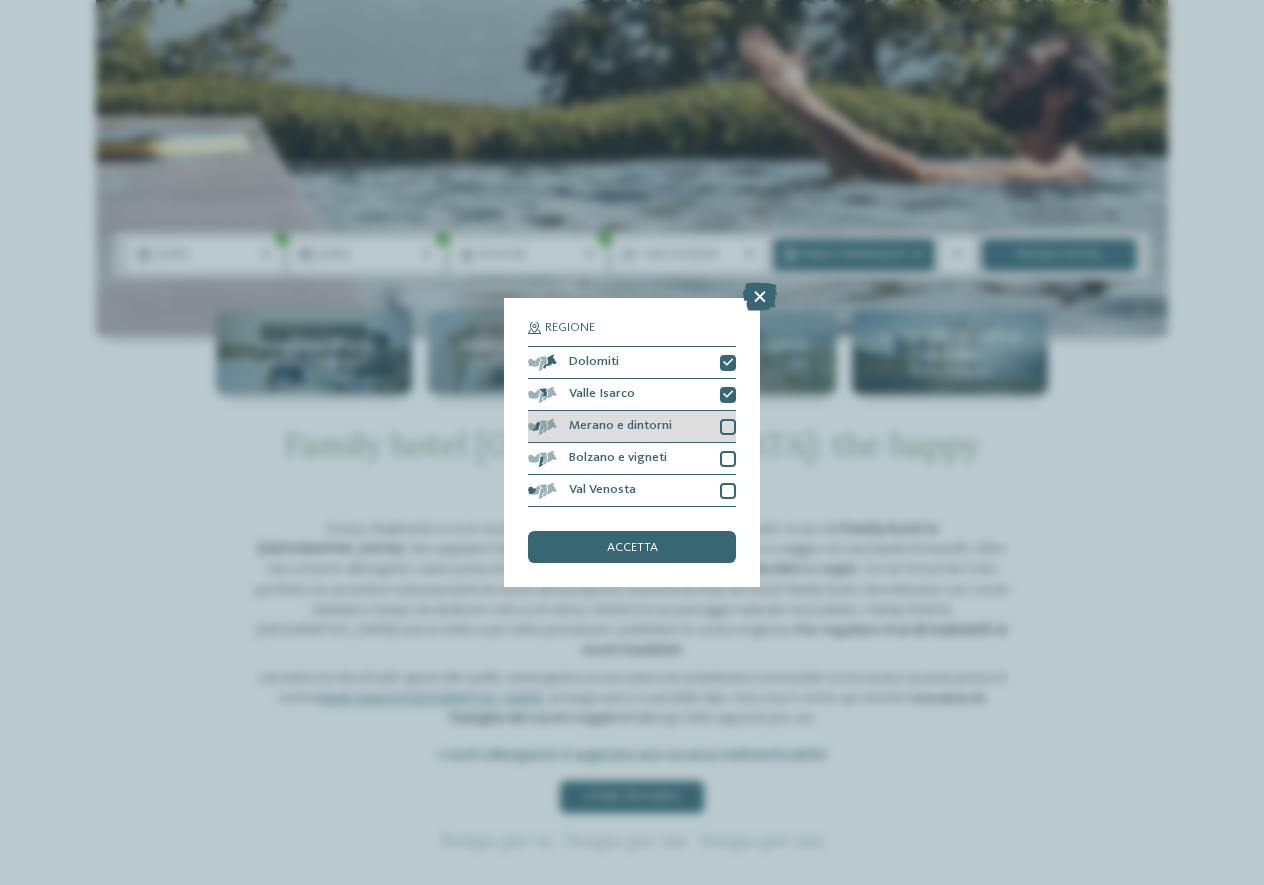 click at bounding box center (728, 427) 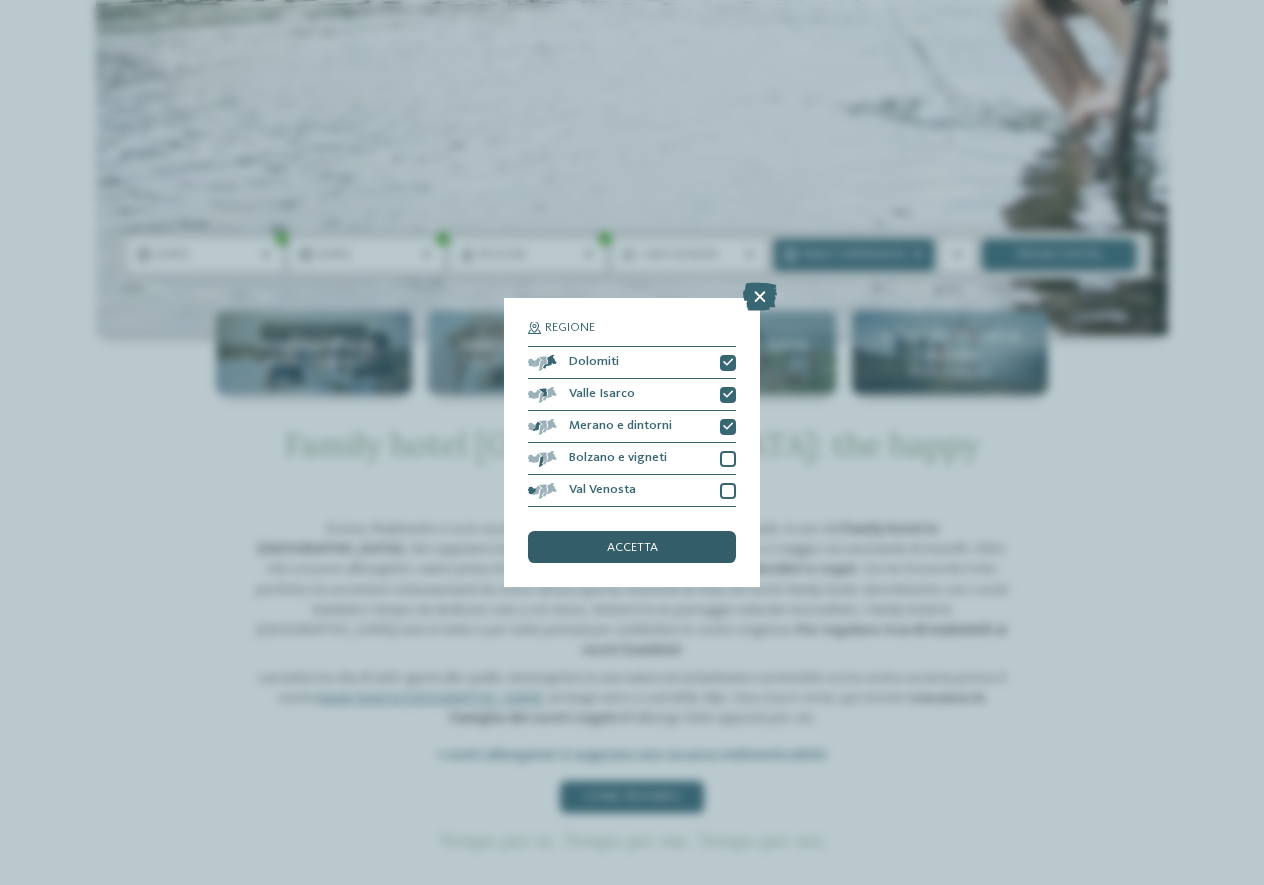 click on "accetta" at bounding box center [632, 547] 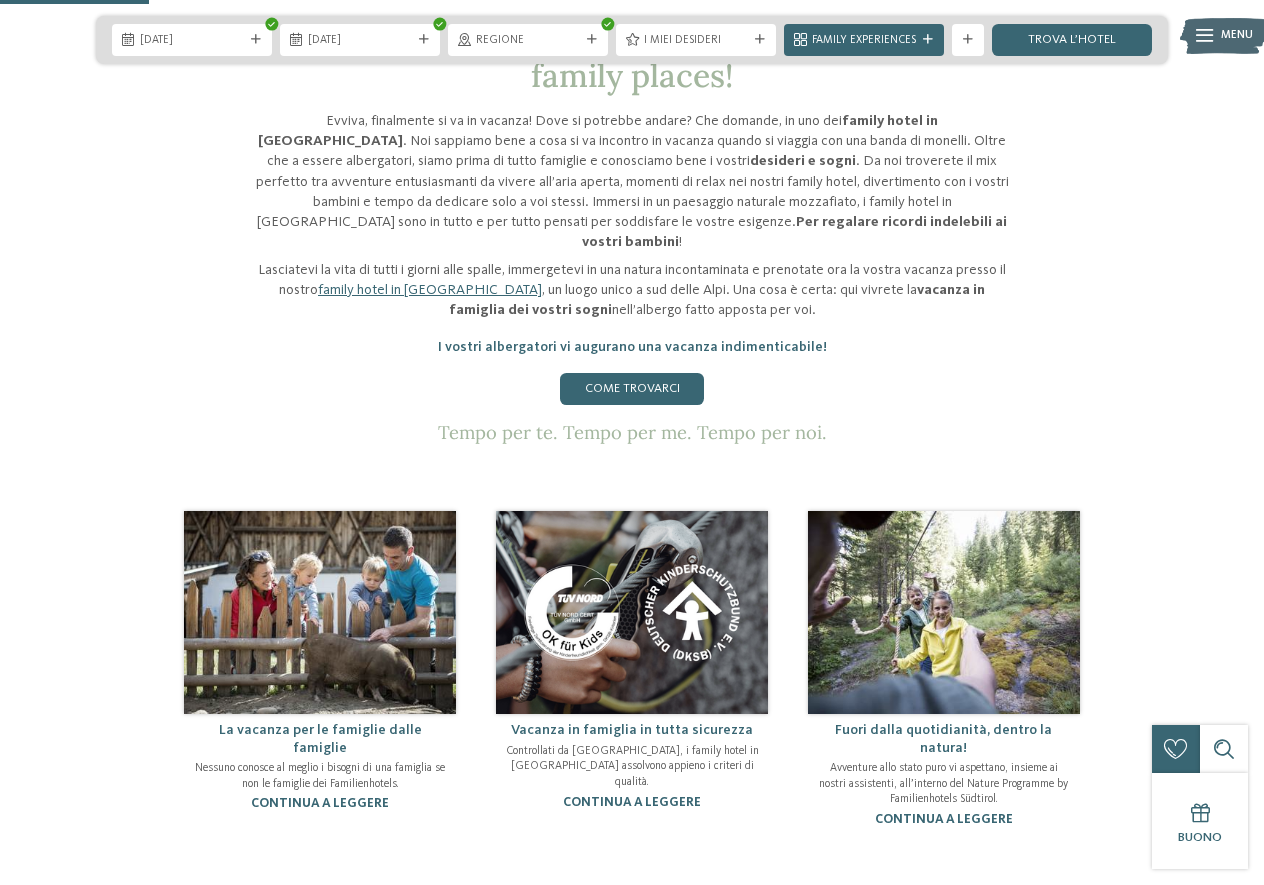 scroll, scrollTop: 612, scrollLeft: 0, axis: vertical 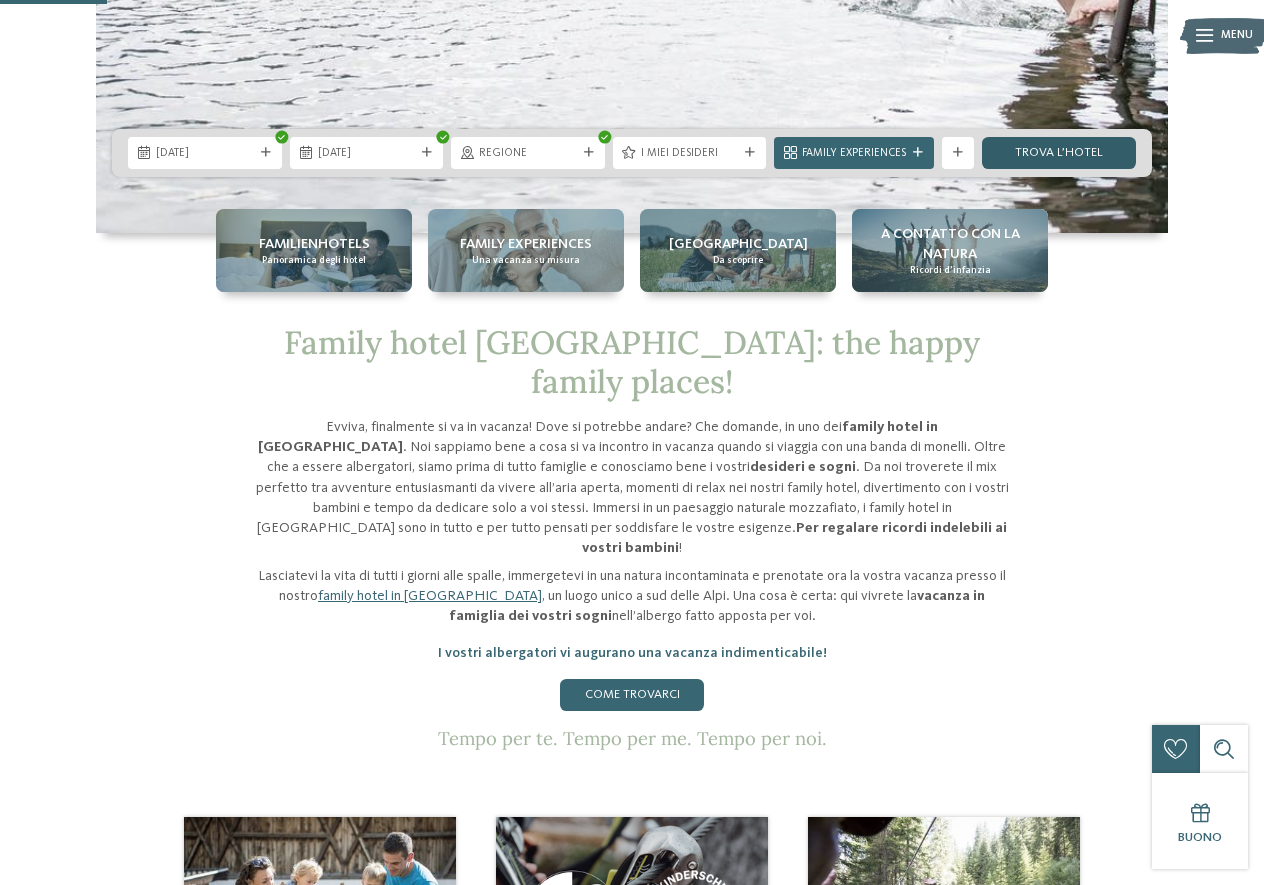 click on "trova l’hotel" at bounding box center [1059, 153] 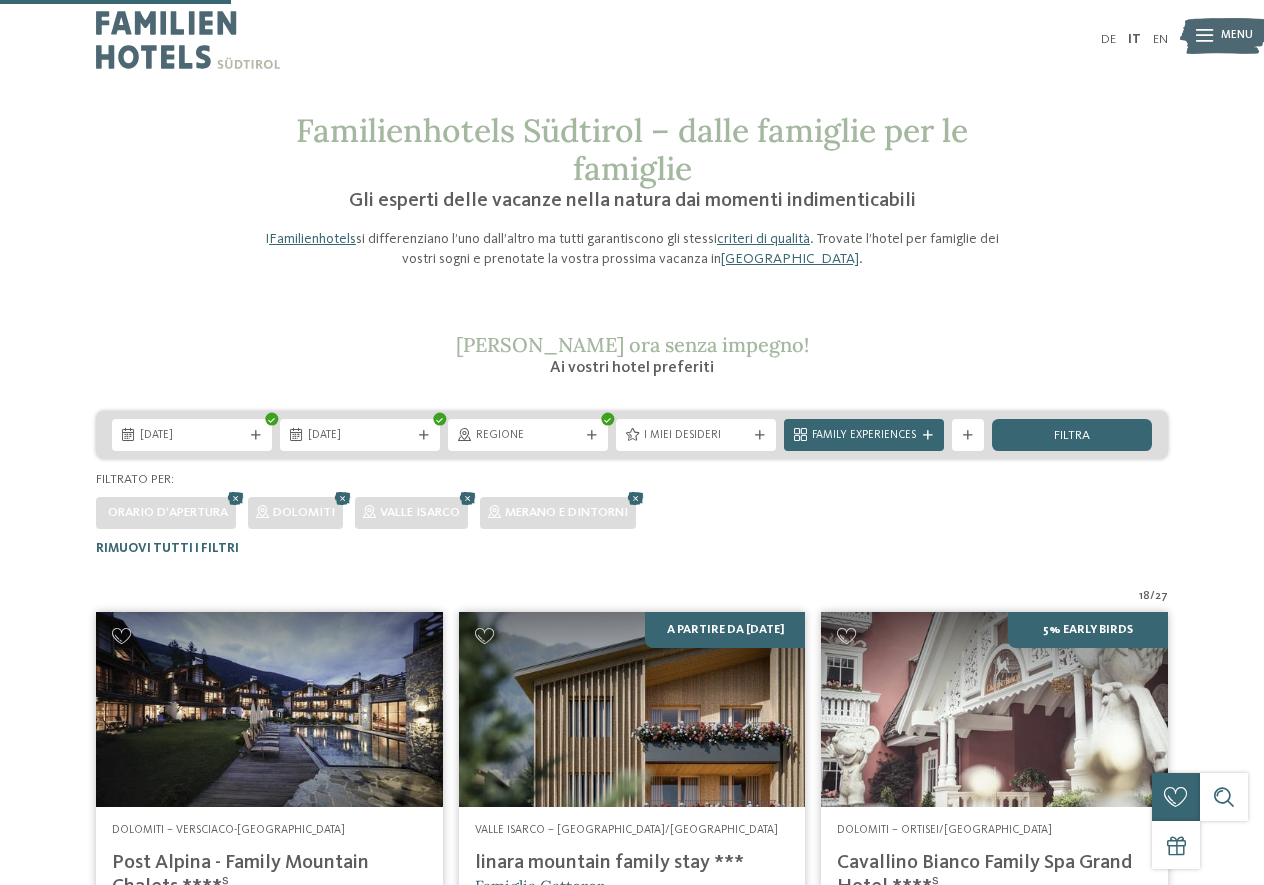 scroll, scrollTop: 494, scrollLeft: 0, axis: vertical 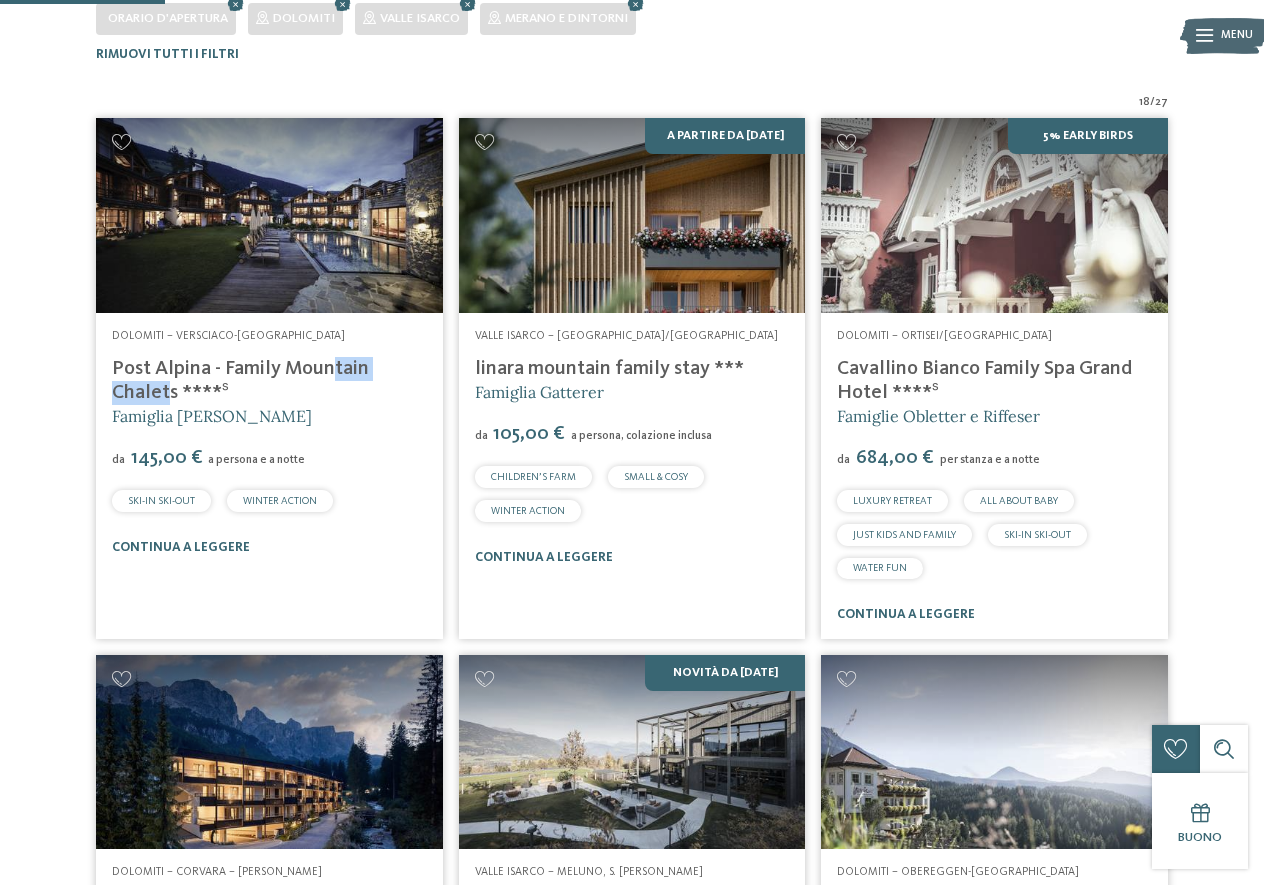 drag, startPoint x: 104, startPoint y: 365, endPoint x: 210, endPoint y: 378, distance: 106.7942 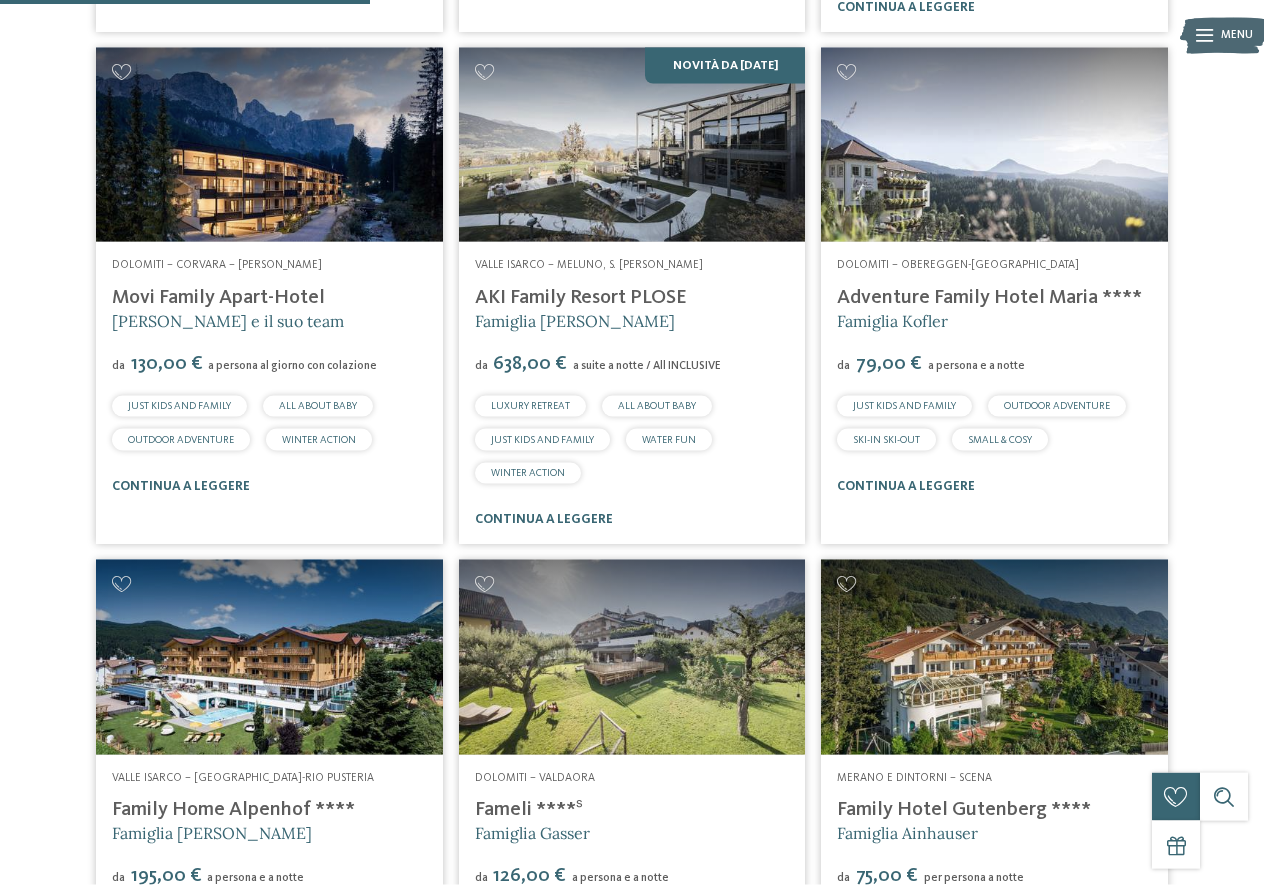 scroll, scrollTop: 1106, scrollLeft: 0, axis: vertical 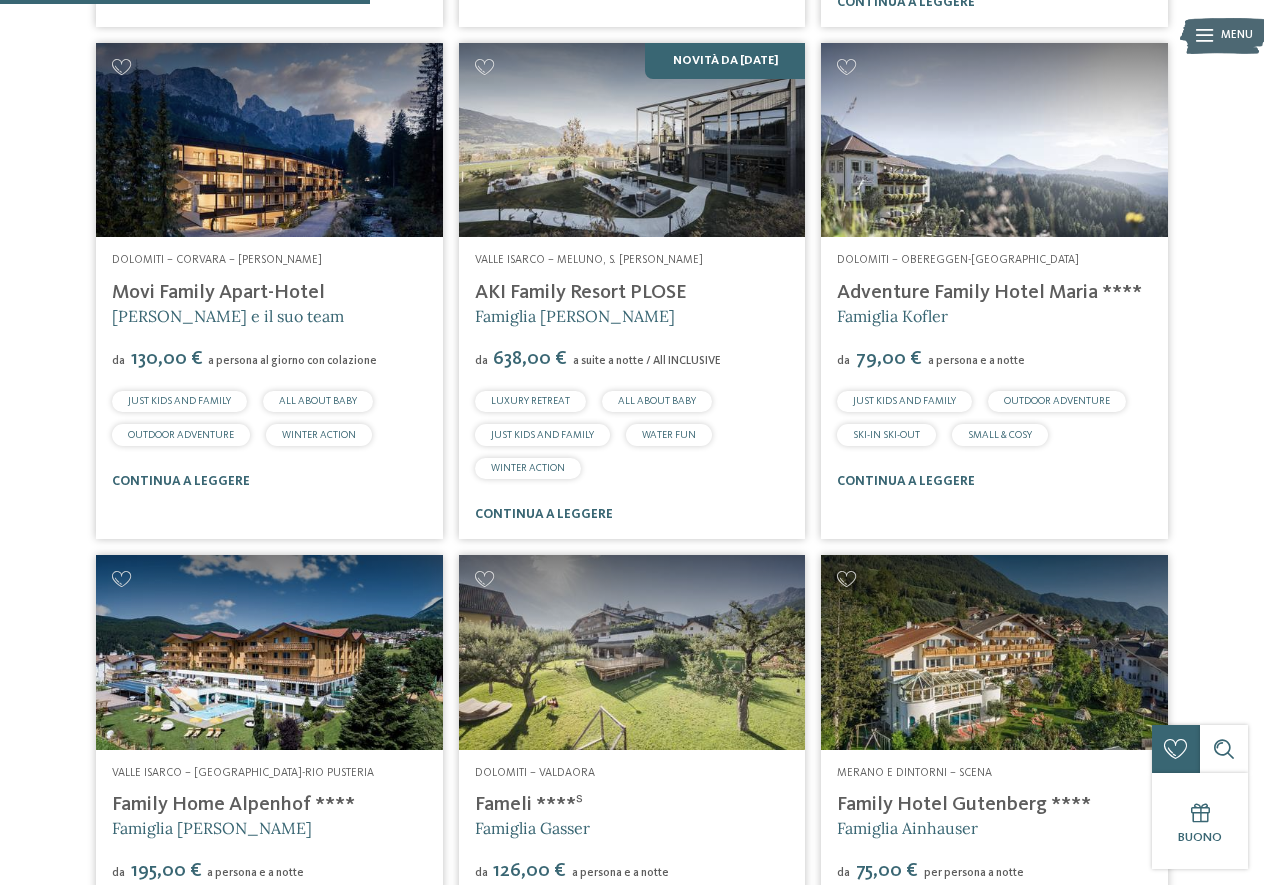 click at bounding box center [994, 140] 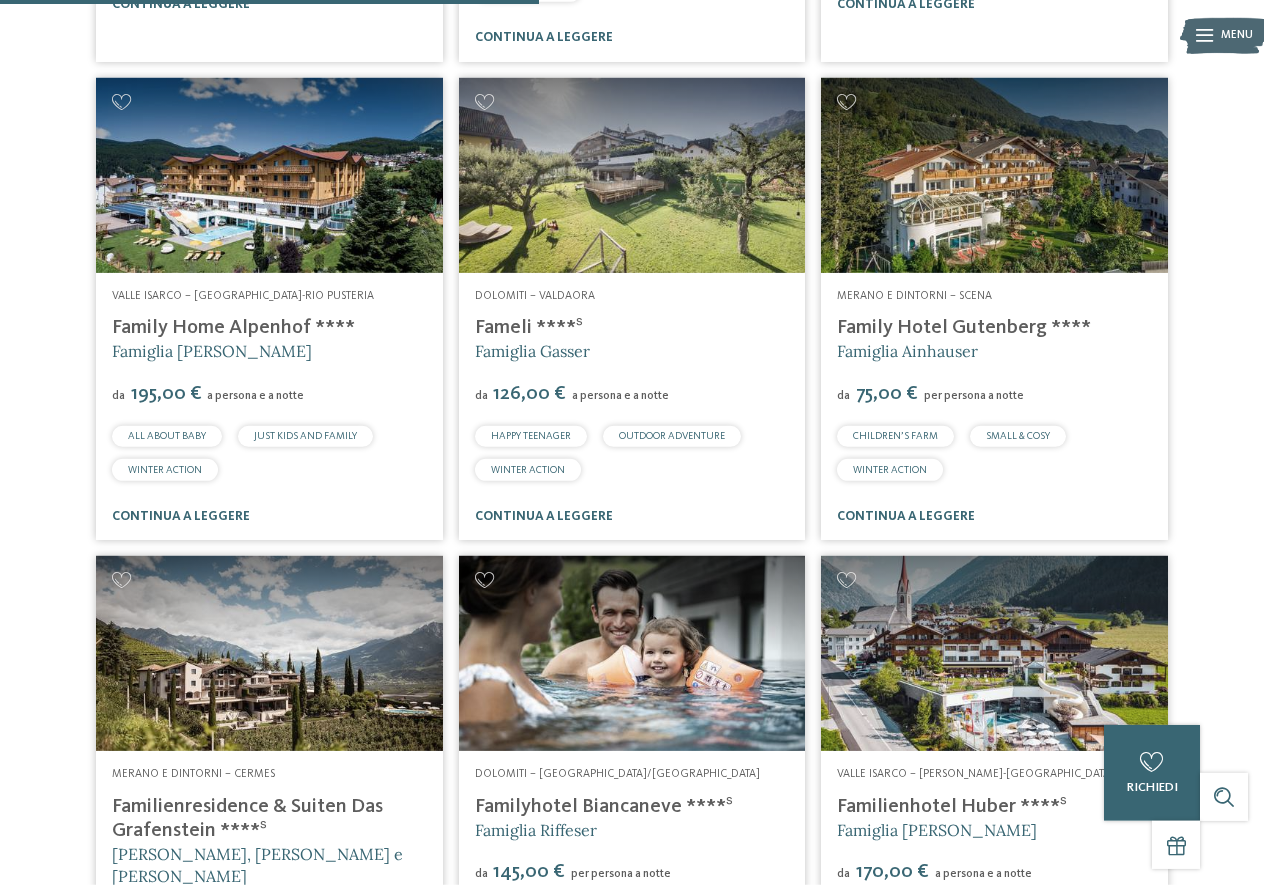 scroll, scrollTop: 1616, scrollLeft: 0, axis: vertical 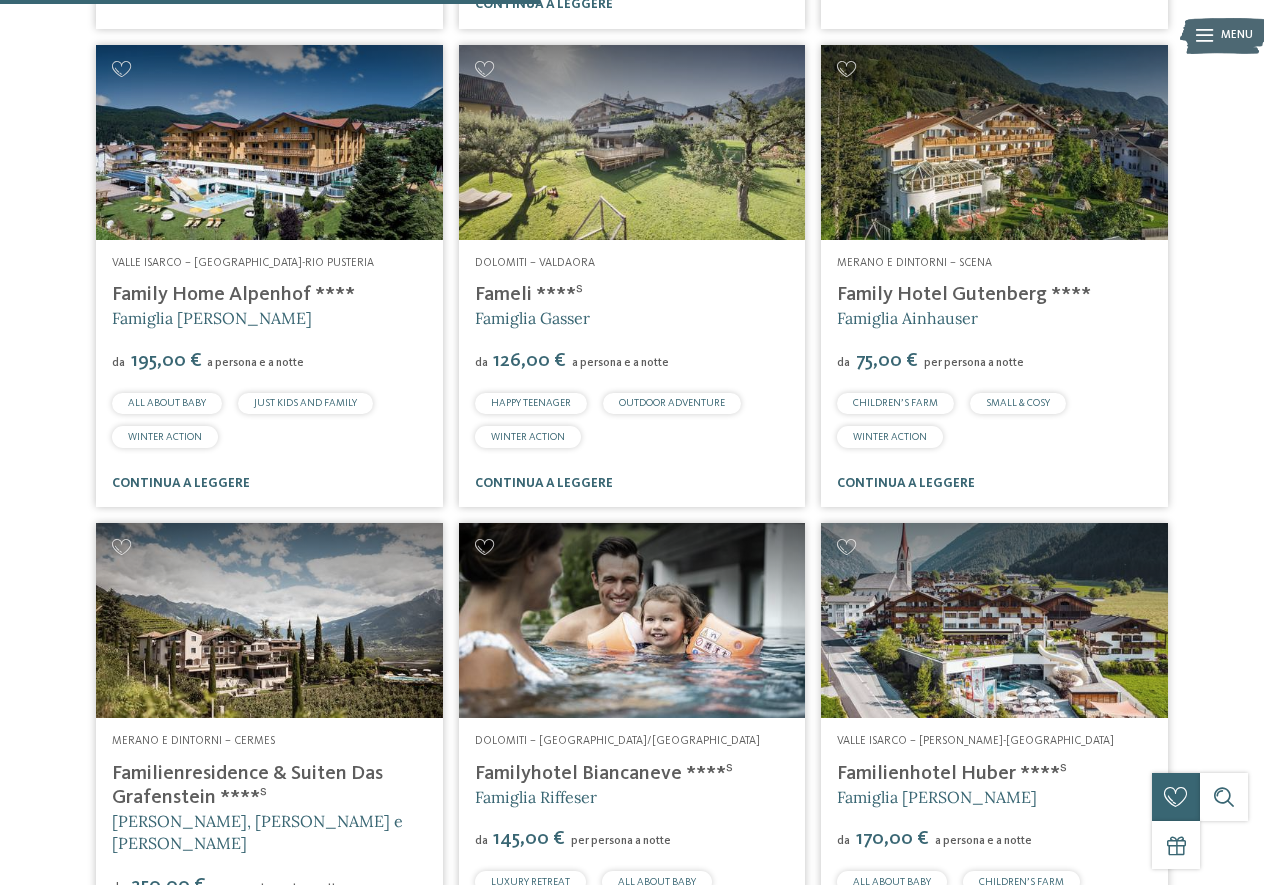 click at bounding box center [994, 142] 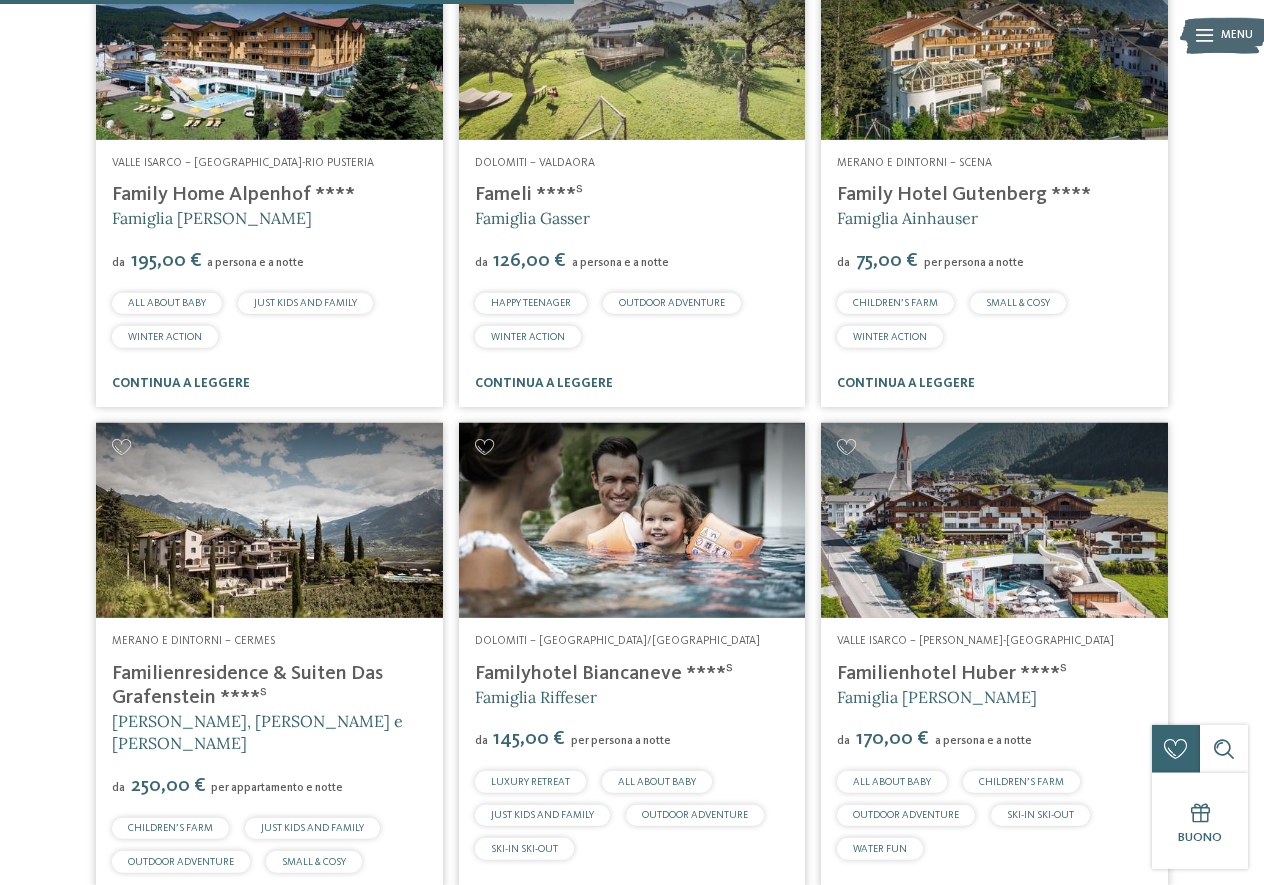 scroll, scrollTop: 1718, scrollLeft: 0, axis: vertical 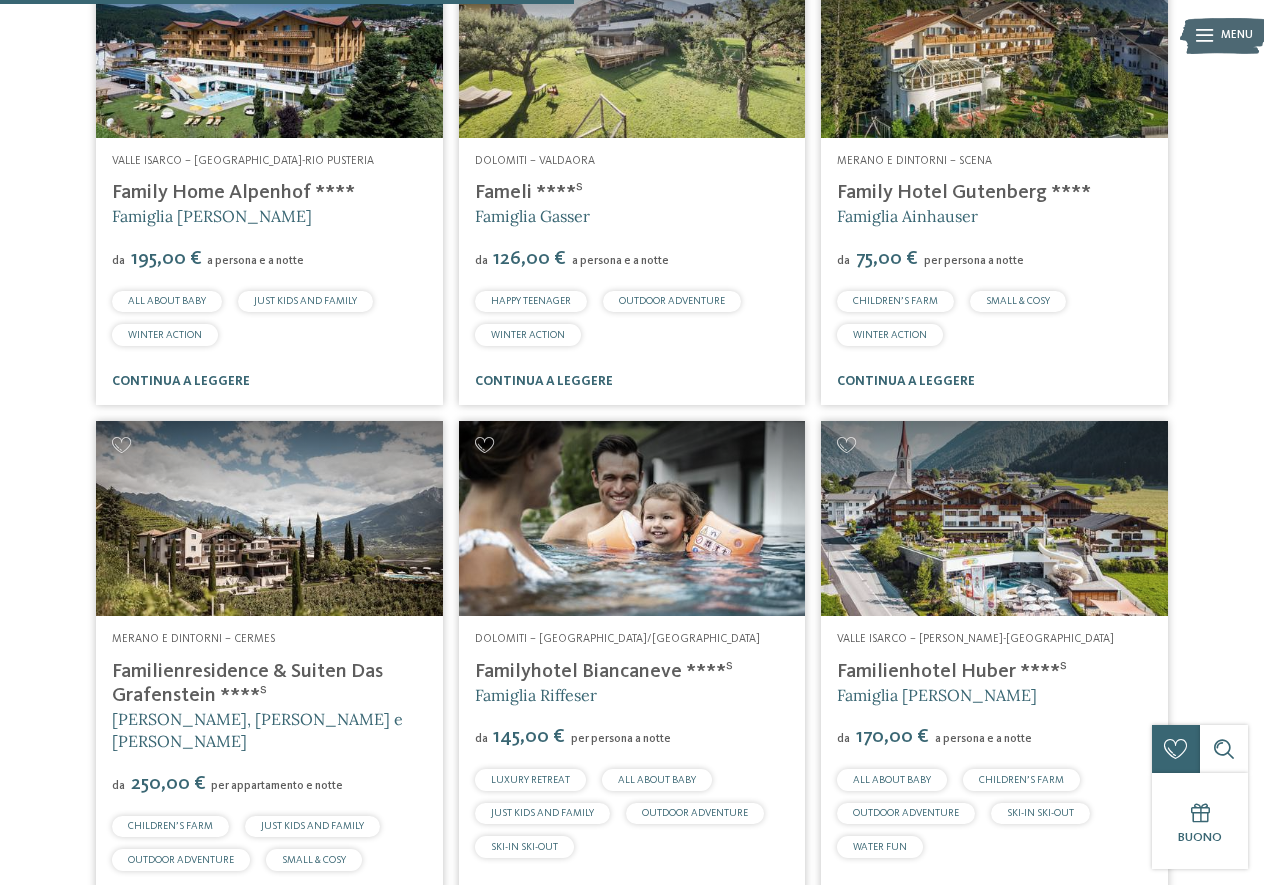 click at bounding box center (269, 518) 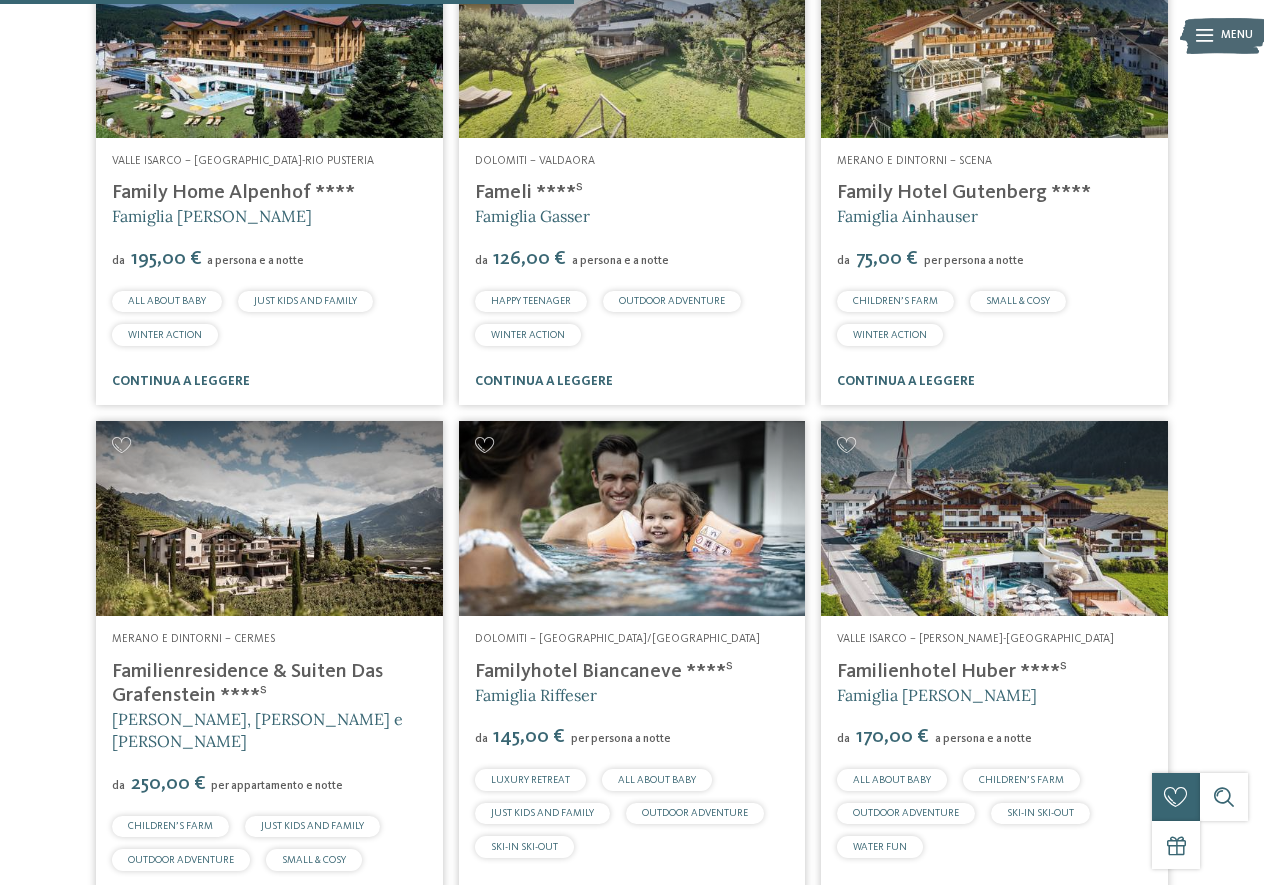 click at bounding box center [269, 518] 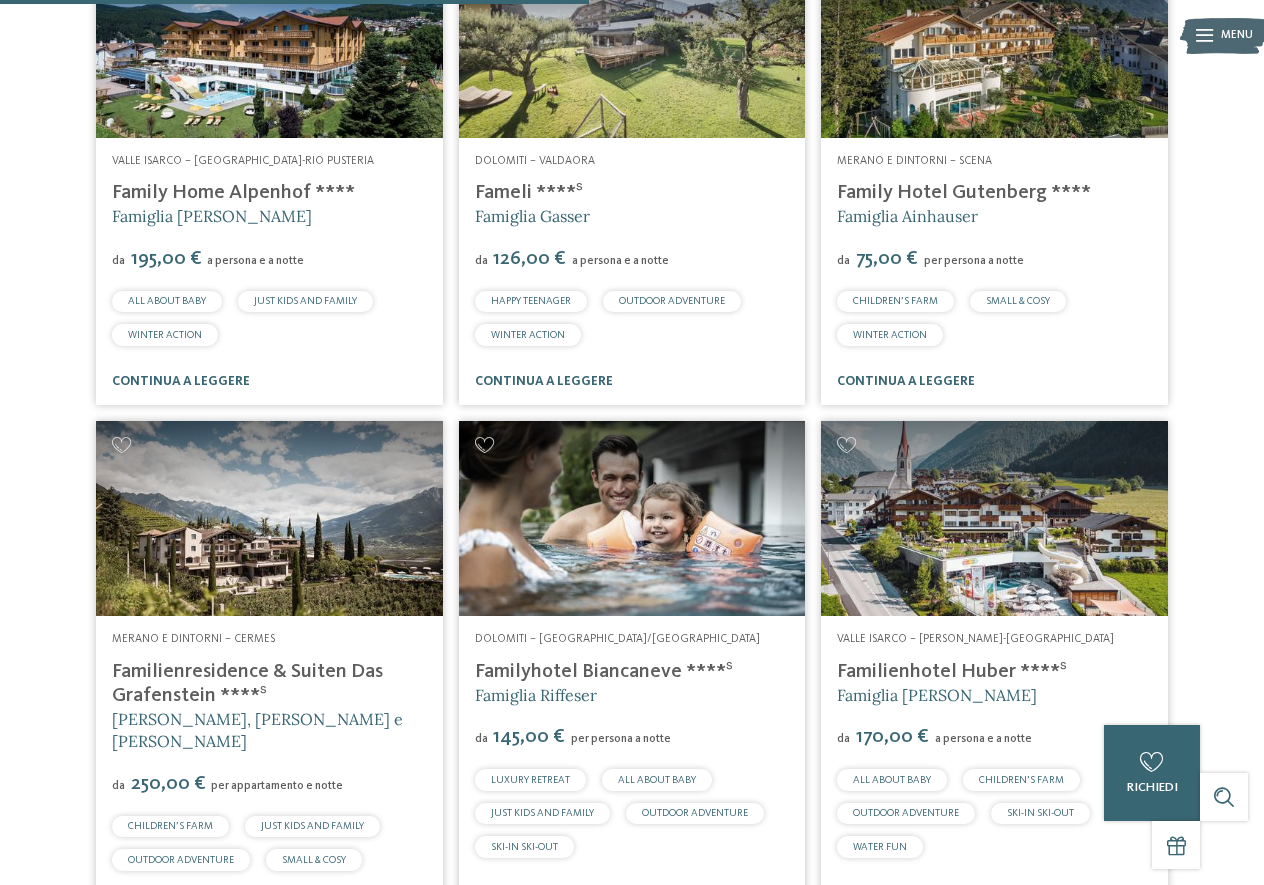 scroll, scrollTop: 1922, scrollLeft: 0, axis: vertical 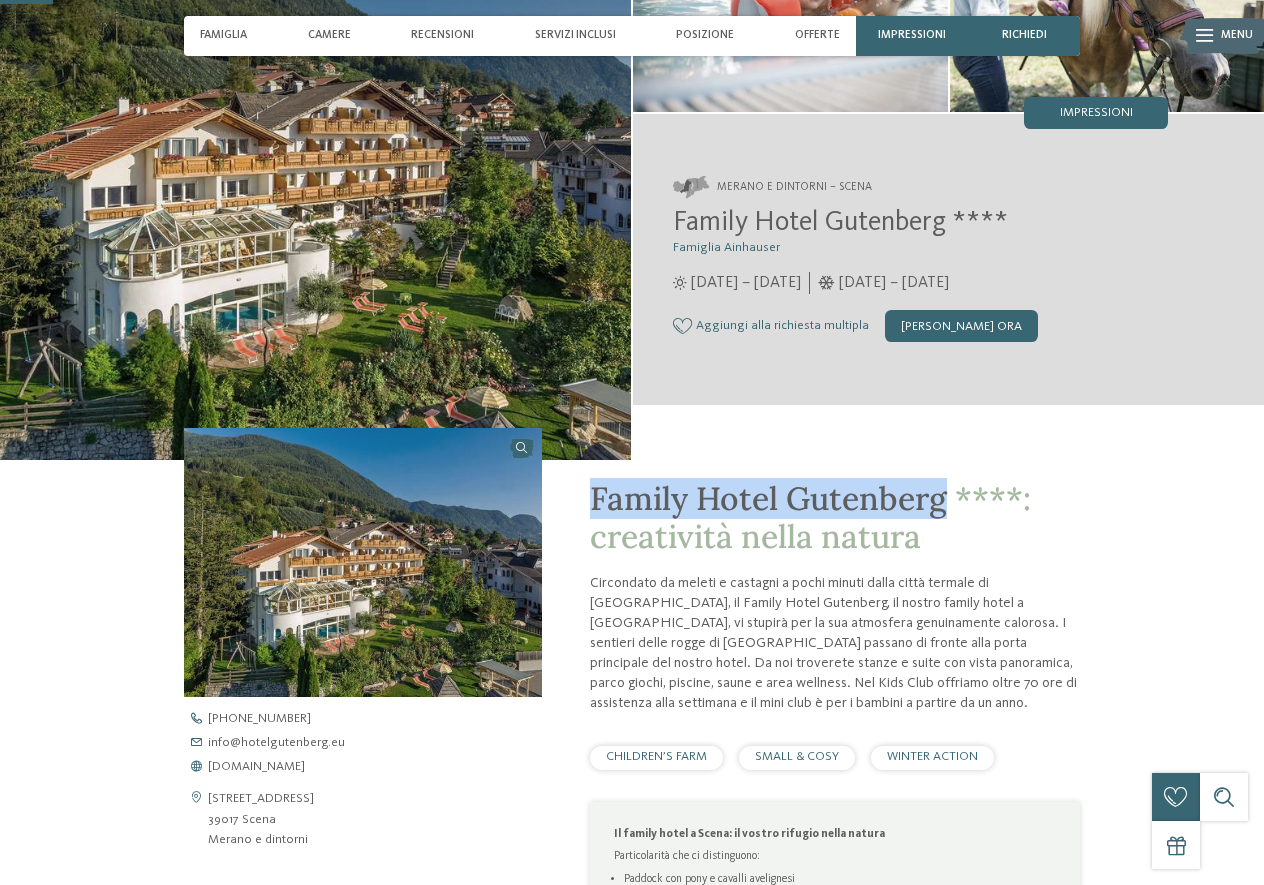 drag, startPoint x: 586, startPoint y: 501, endPoint x: 941, endPoint y: 511, distance: 355.1408 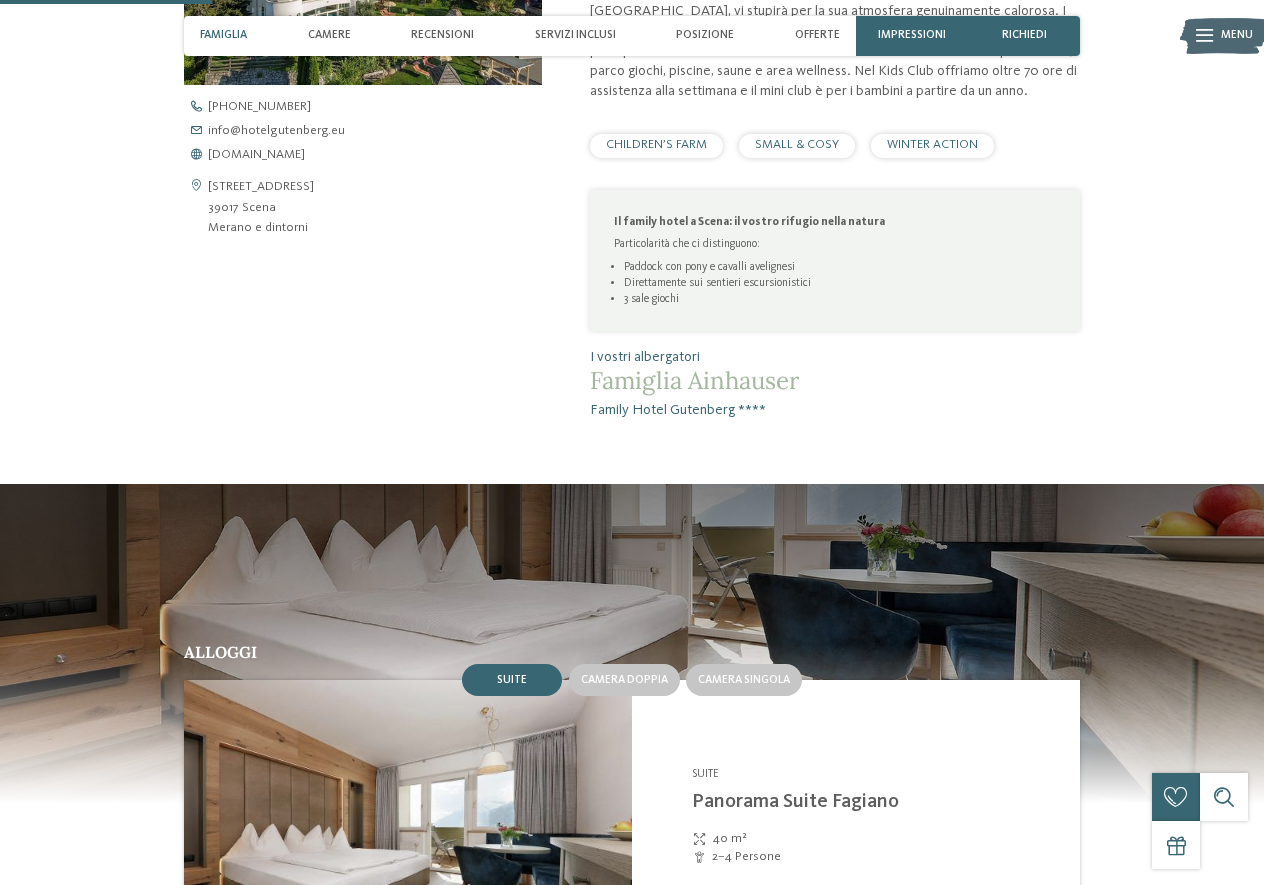scroll, scrollTop: 306, scrollLeft: 0, axis: vertical 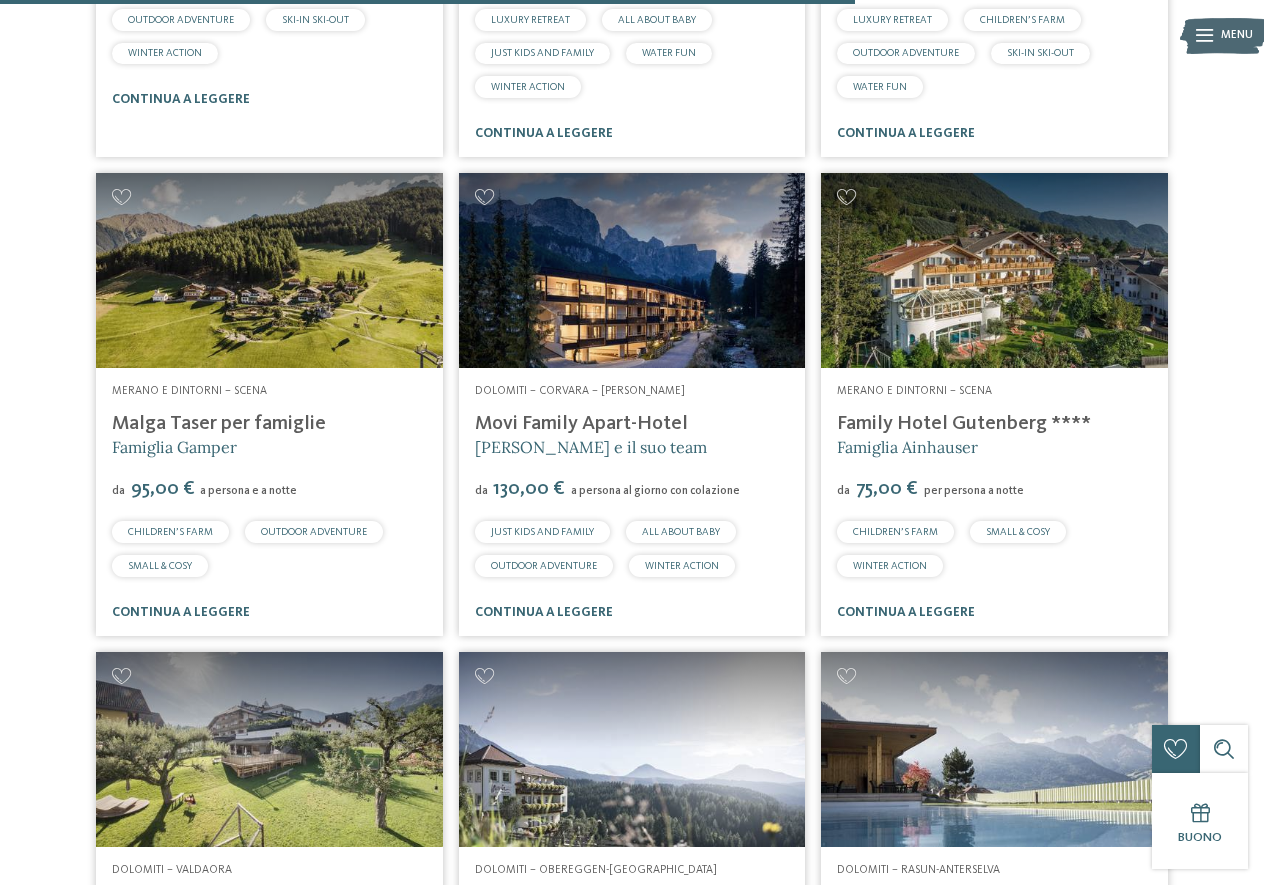 click at bounding box center (269, 270) 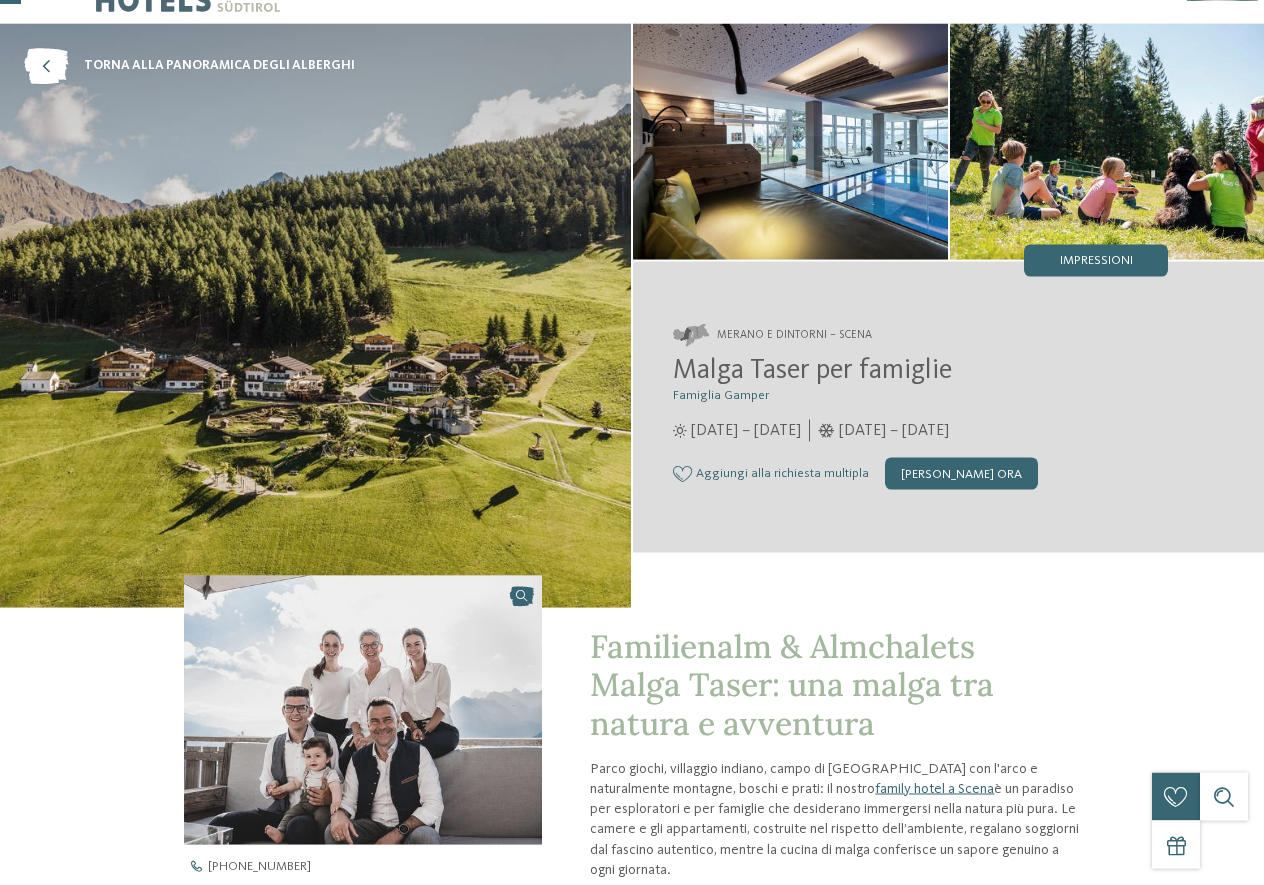 scroll, scrollTop: 0, scrollLeft: 0, axis: both 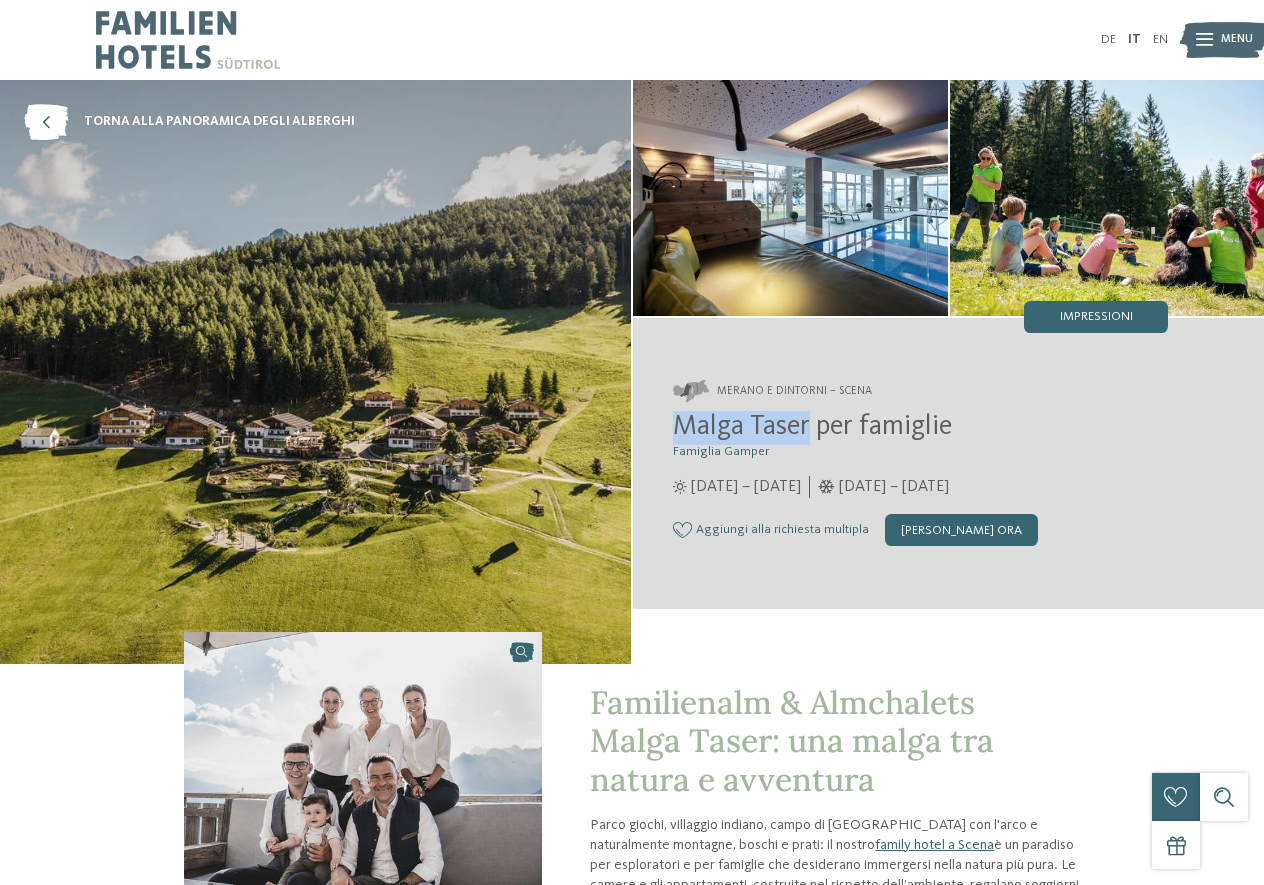 drag, startPoint x: 660, startPoint y: 419, endPoint x: 808, endPoint y: 430, distance: 148.40822 